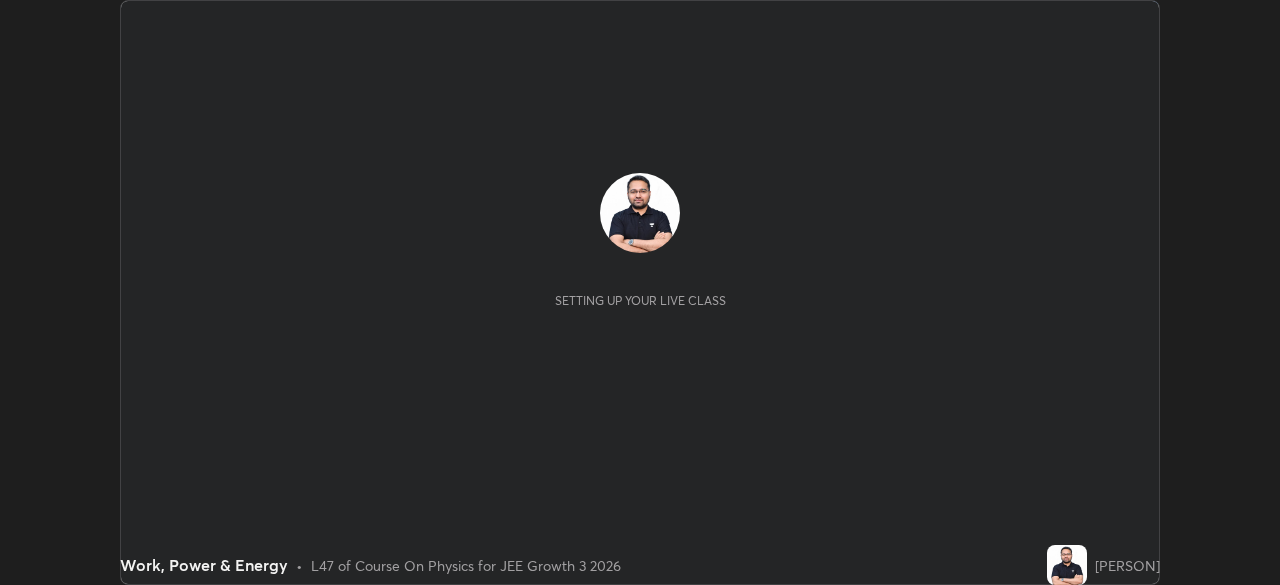 scroll, scrollTop: 0, scrollLeft: 0, axis: both 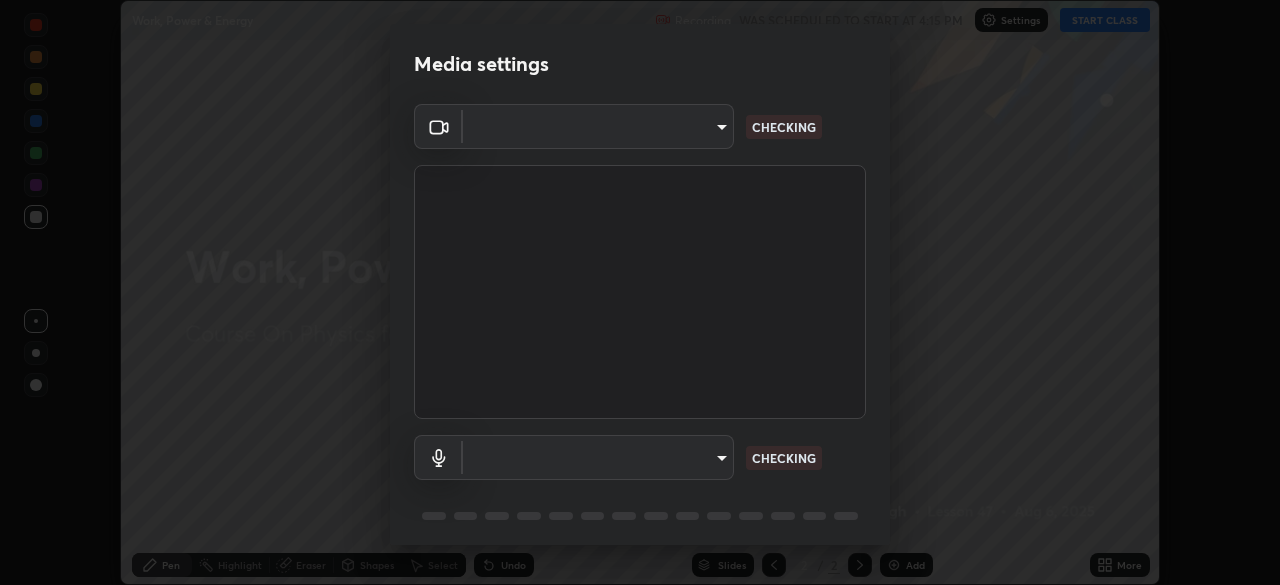 type on "d8da04792d8d419c00ebc7b8039bcda09c48d1cec471963f7d160d07b4585662" 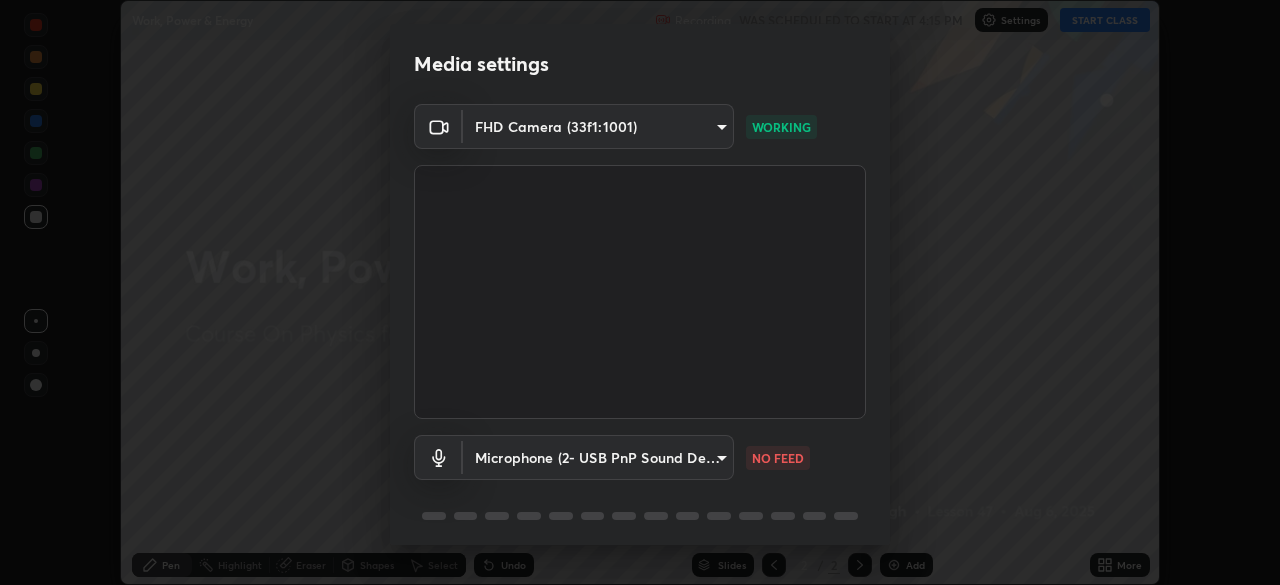 click on "Erase all Work, Power & Energy Recording WAS SCHEDULED TO START AT  4:15 PM Settings START CLASS Setting up your live class Work, Power & Energy • L47 of Course On Physics for JEE Growth 3 2026 [PERSON] Pen Highlight Eraser Shapes Select Undo Slides 2 / 2 Add More No doubts shared Encourage your learners to ask a doubt for better clarity Report an issue Reason for reporting Buffering Chat not working Audio - Video sync issue Educator video quality low ​ Attach an image Report Media settings FHD Camera (33f1:1001) d8da04792d8d419c00ebc7b8039bcda09c48d1cec471963f7d160d07b4585662 WORKING Microphone (2- USB PnP Sound Device) f168ce26e9ef1ab25070722224349a4207dae23f7d0c19866ef31c421a5aa0b8 NO FEED 1 / 5 Next" at bounding box center (640, 292) 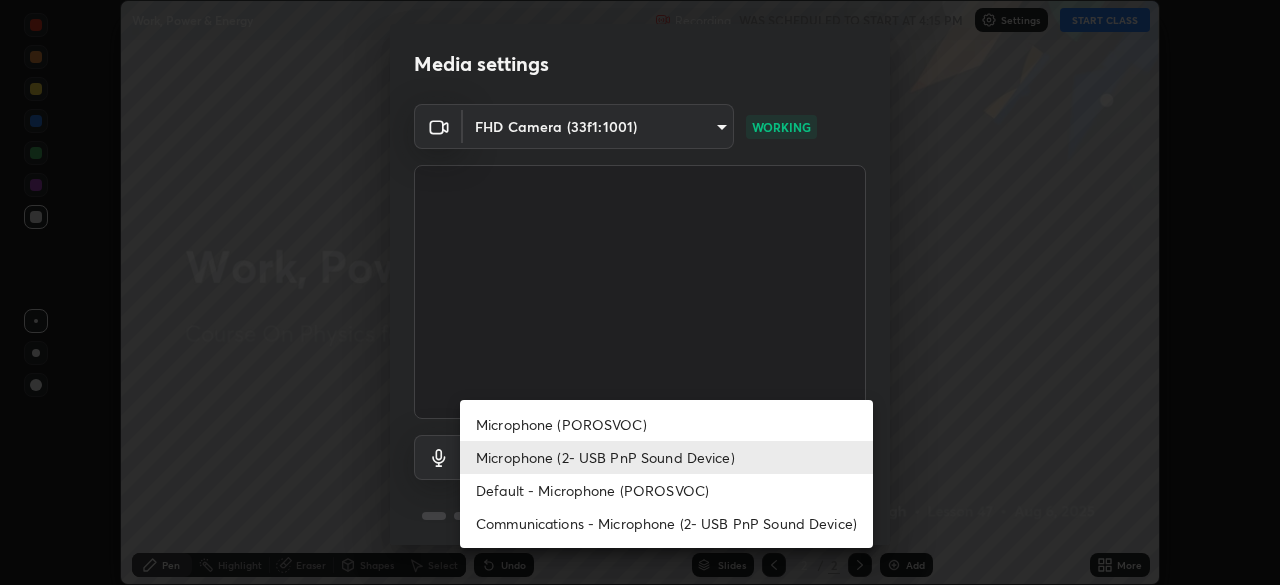click on "Microphone (POROSVOC)" at bounding box center [666, 424] 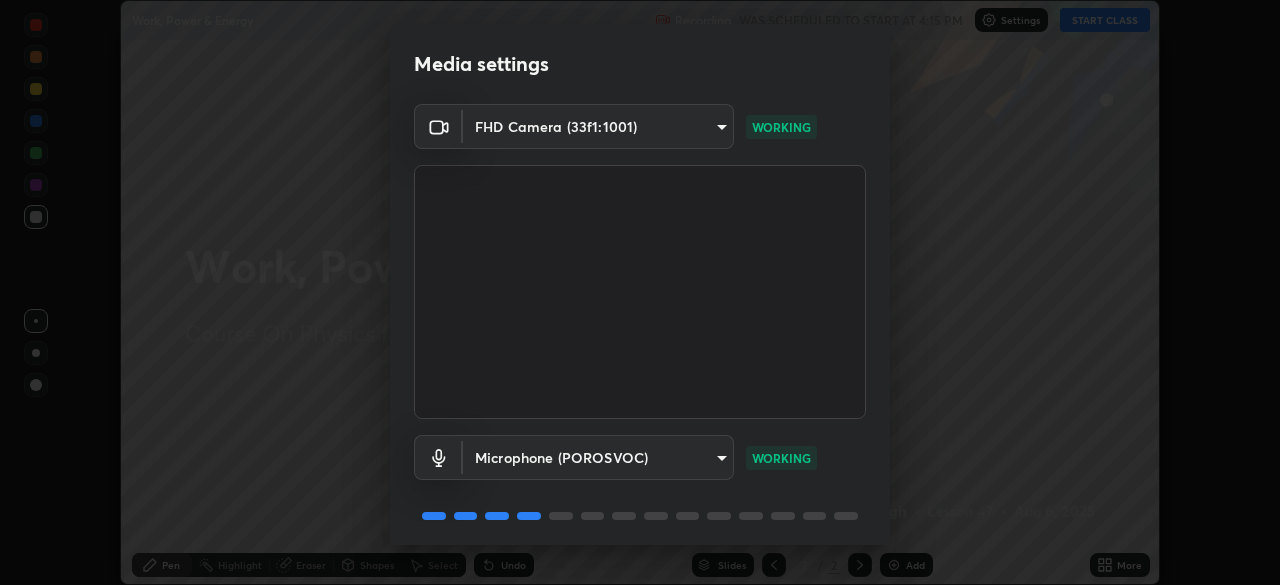 scroll, scrollTop: 71, scrollLeft: 0, axis: vertical 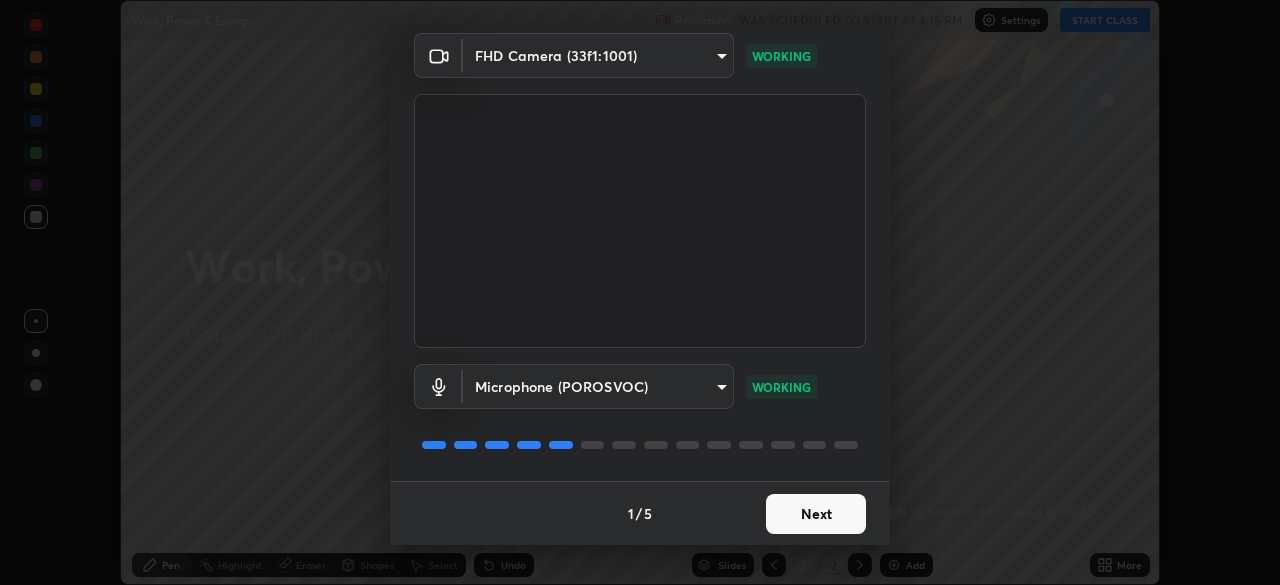 click on "Next" at bounding box center (816, 514) 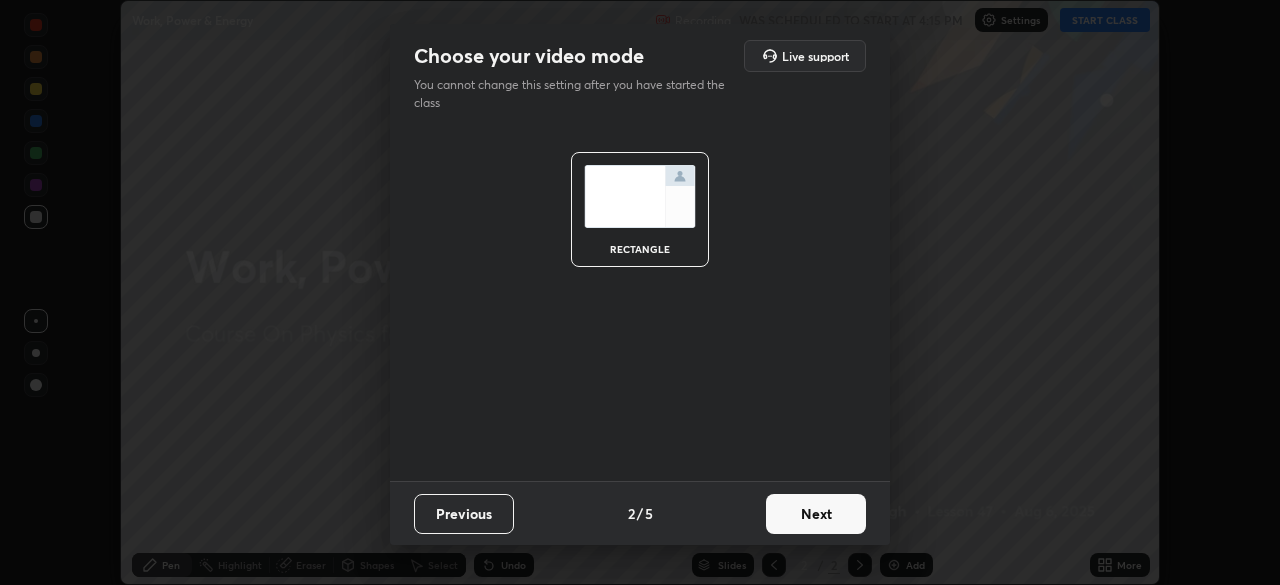 click on "Next" at bounding box center (816, 514) 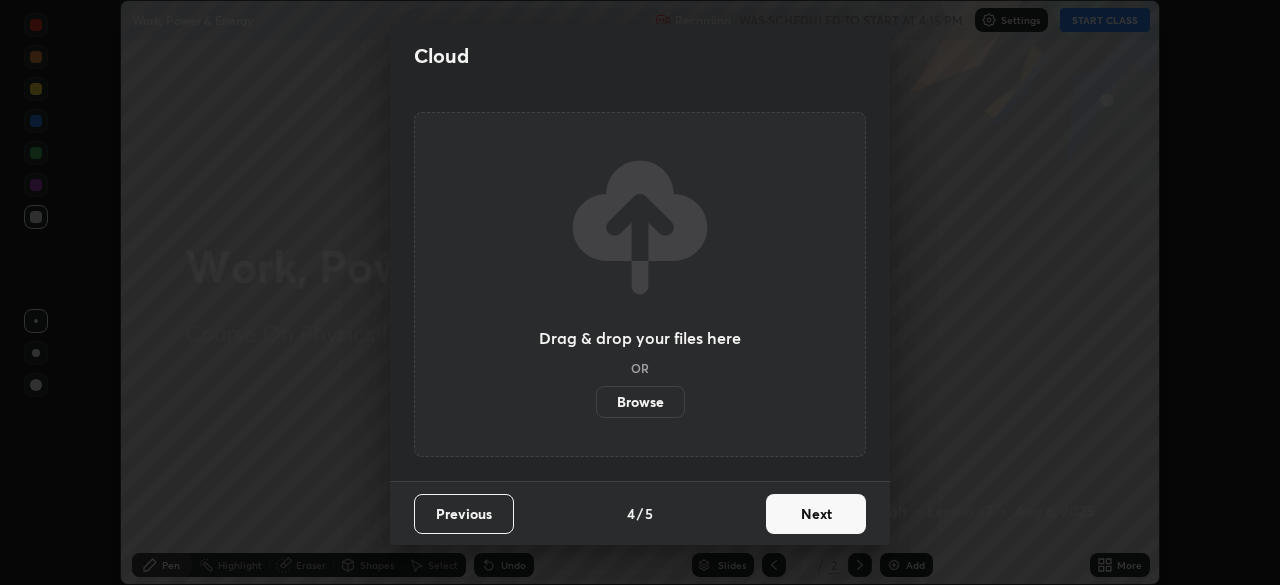click on "Next" at bounding box center [816, 514] 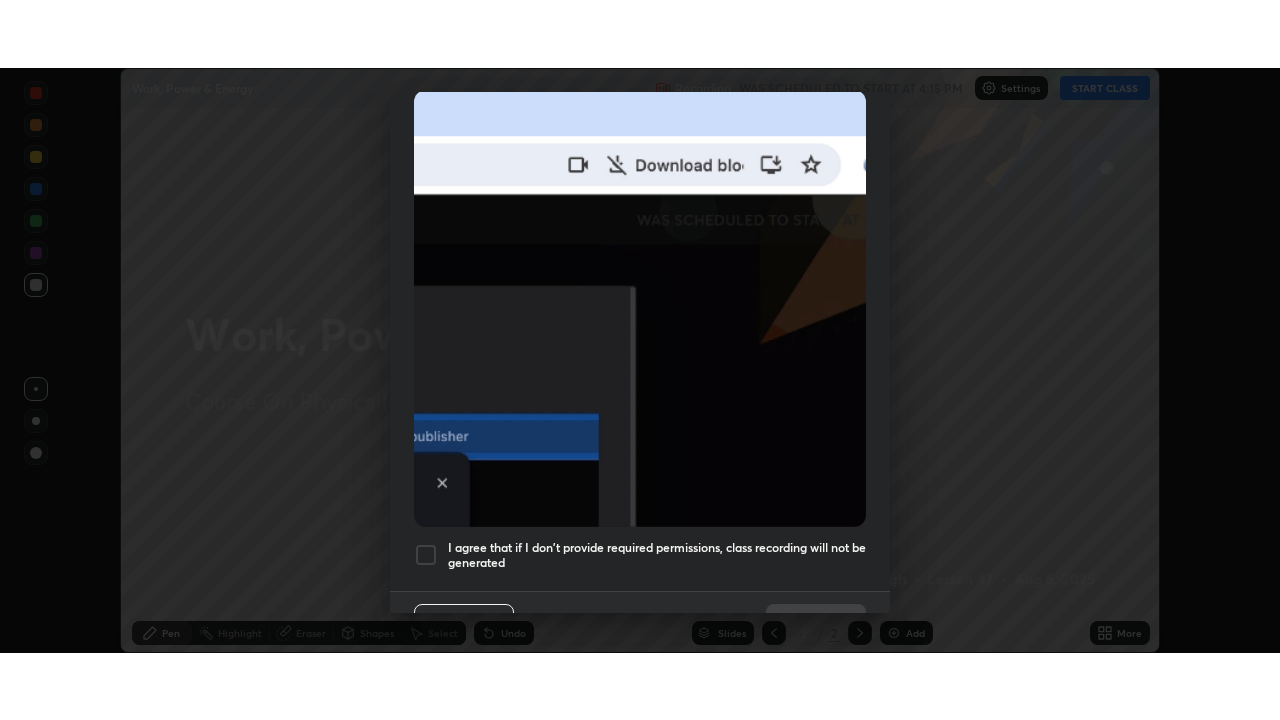 scroll, scrollTop: 479, scrollLeft: 0, axis: vertical 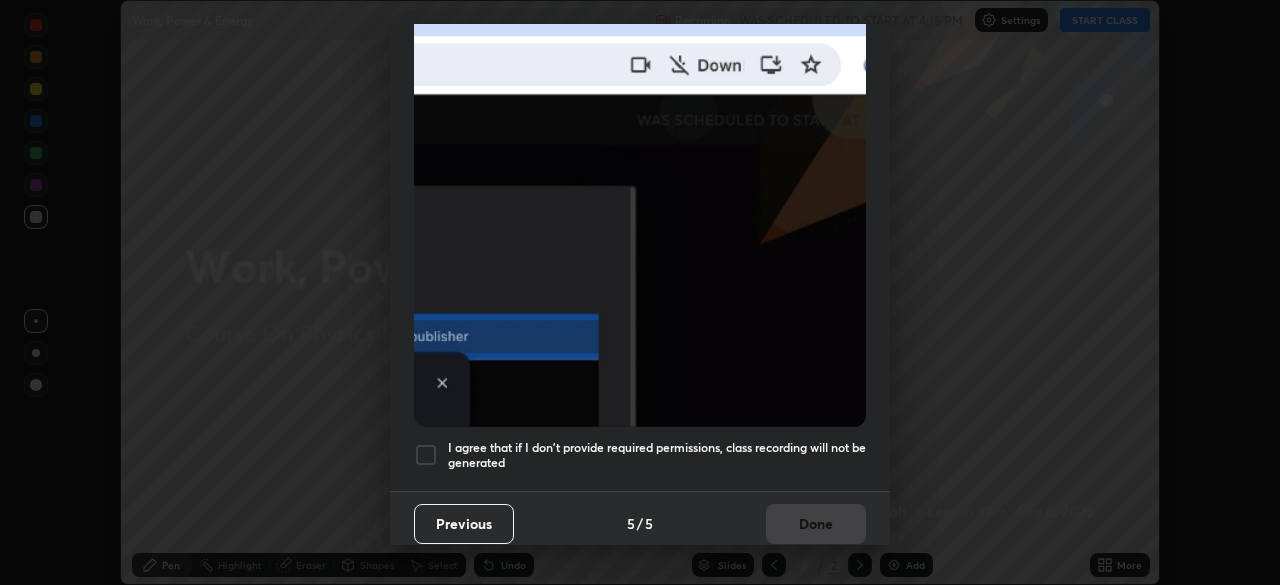 click on "I agree that if I don't provide required permissions, class recording will not be generated" at bounding box center [657, 455] 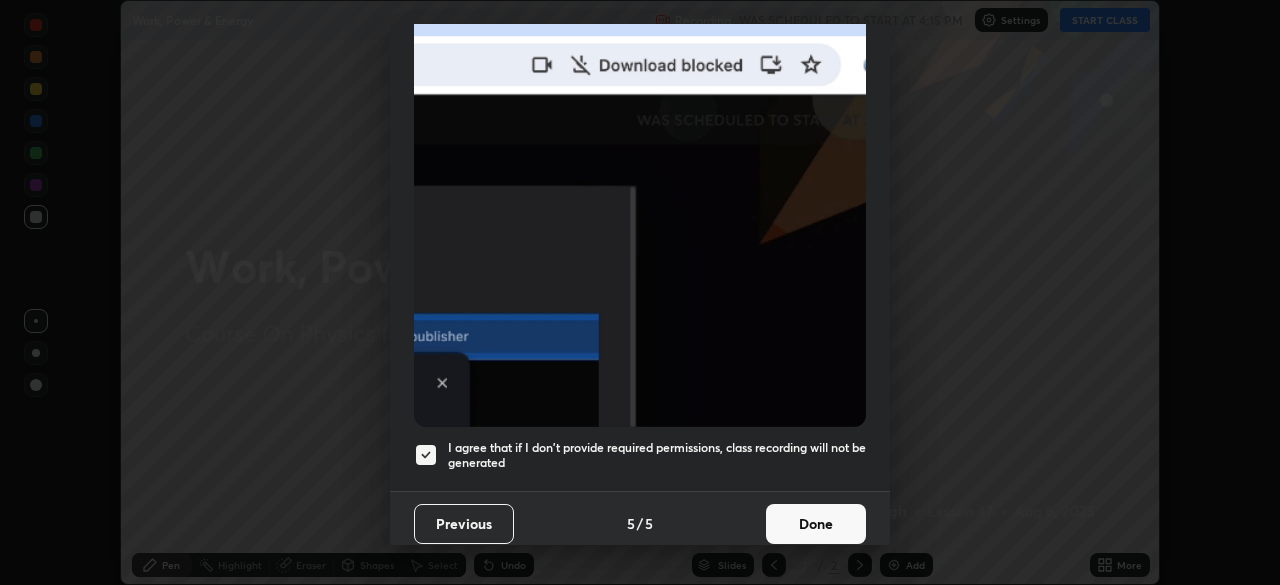 click on "Done" at bounding box center [816, 524] 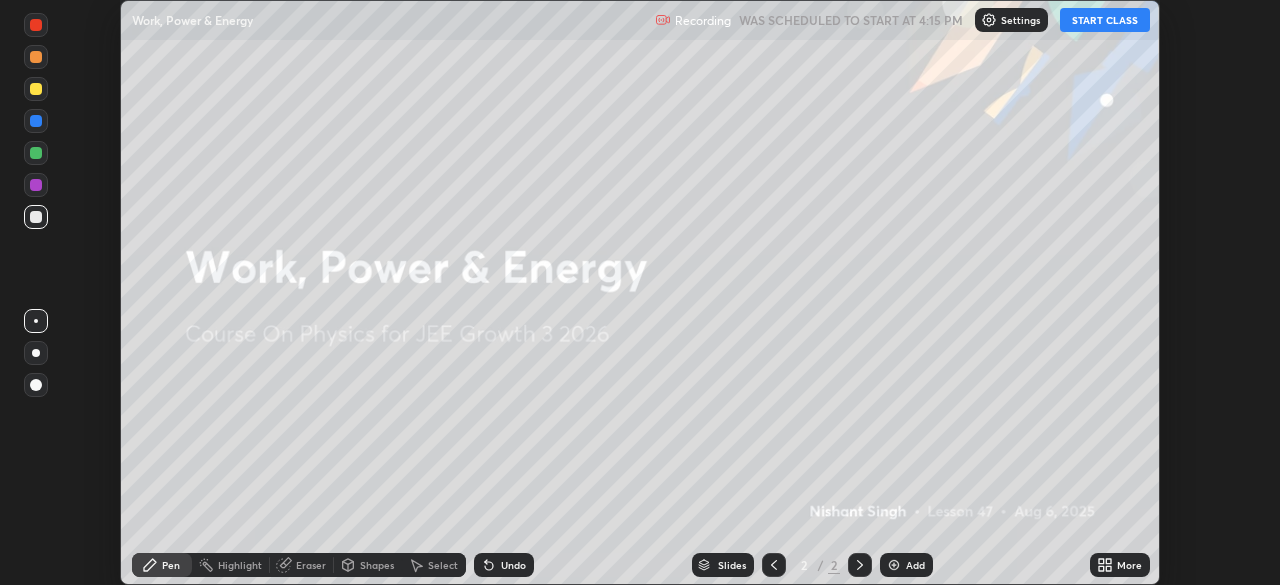 click on "START CLASS" at bounding box center (1105, 20) 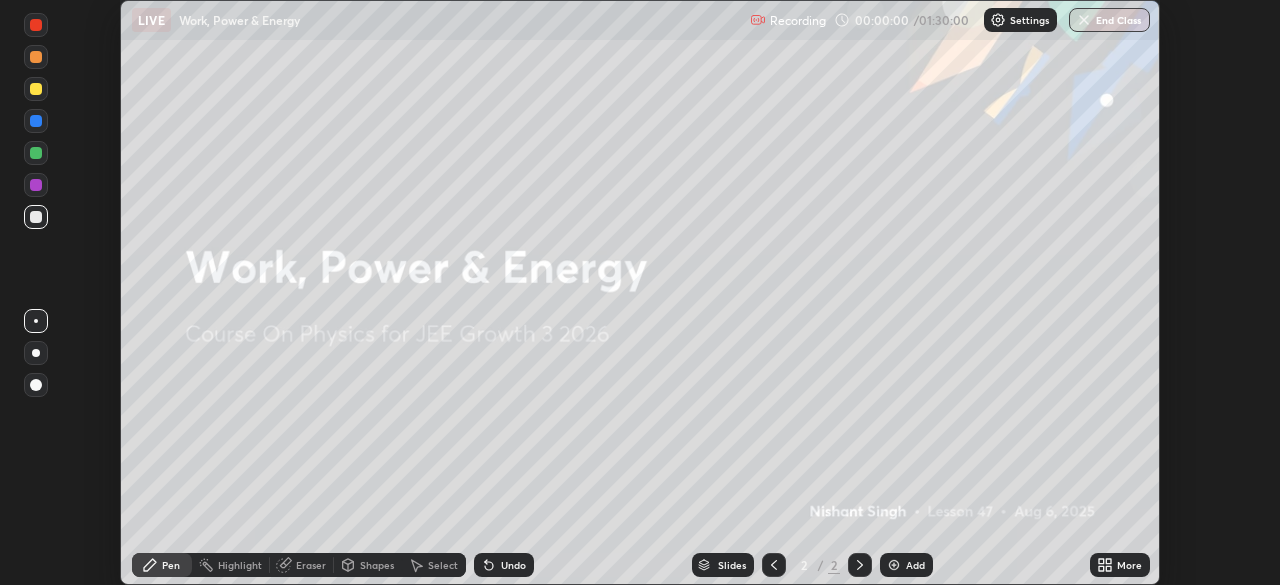 click 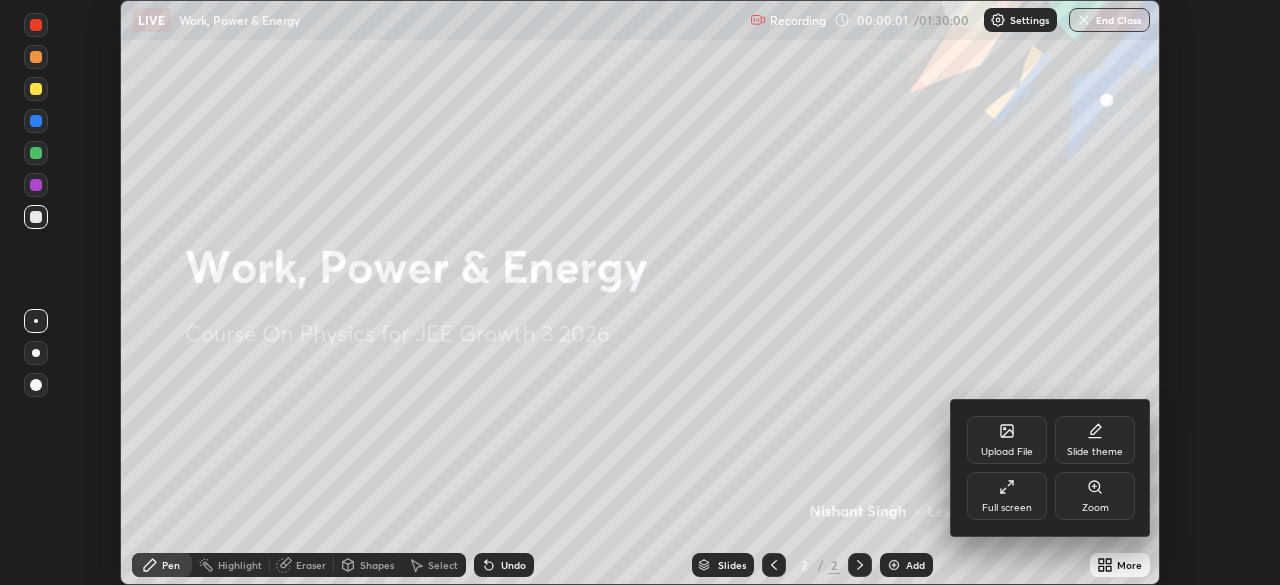 click on "Full screen" at bounding box center (1007, 508) 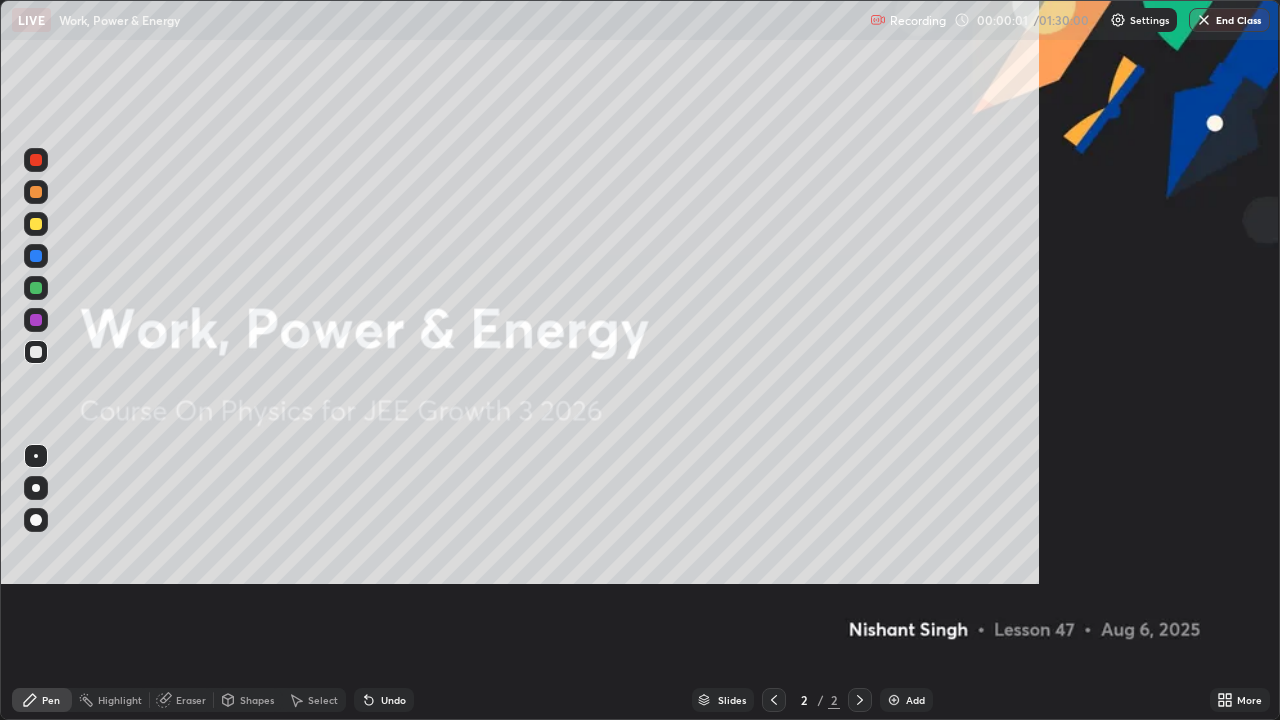 scroll, scrollTop: 99280, scrollLeft: 98720, axis: both 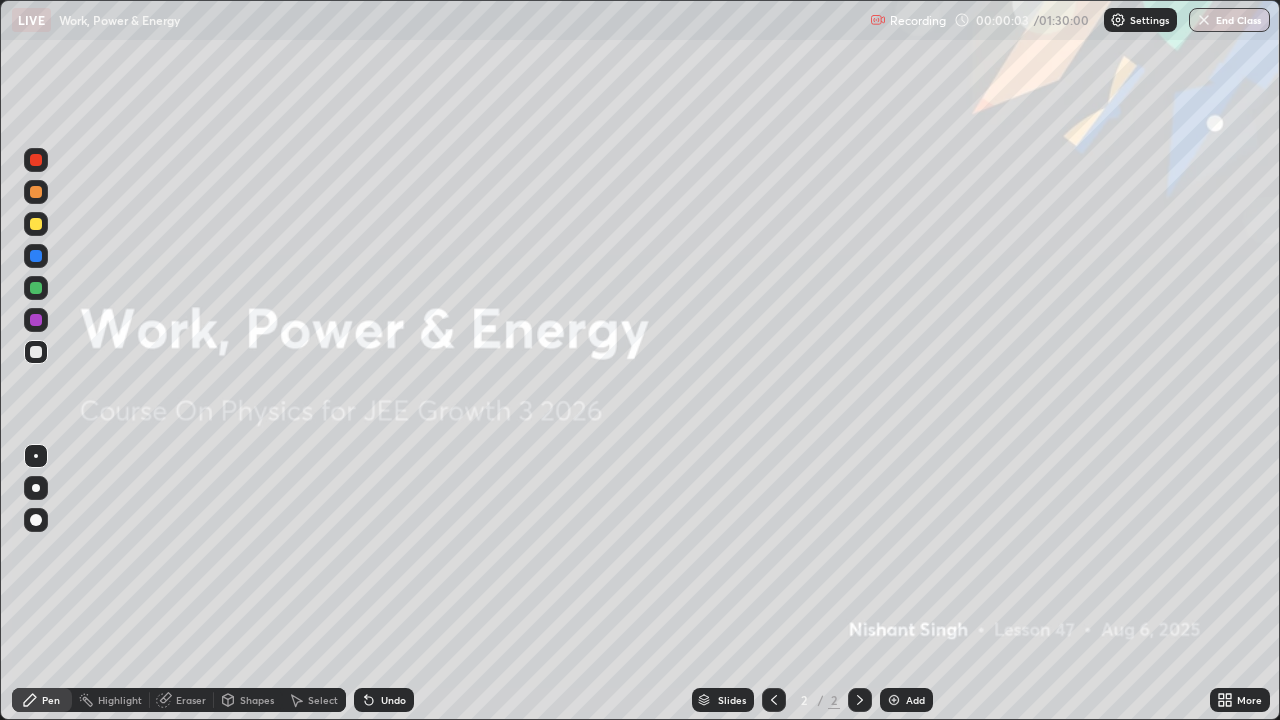 click on "Add" at bounding box center (906, 700) 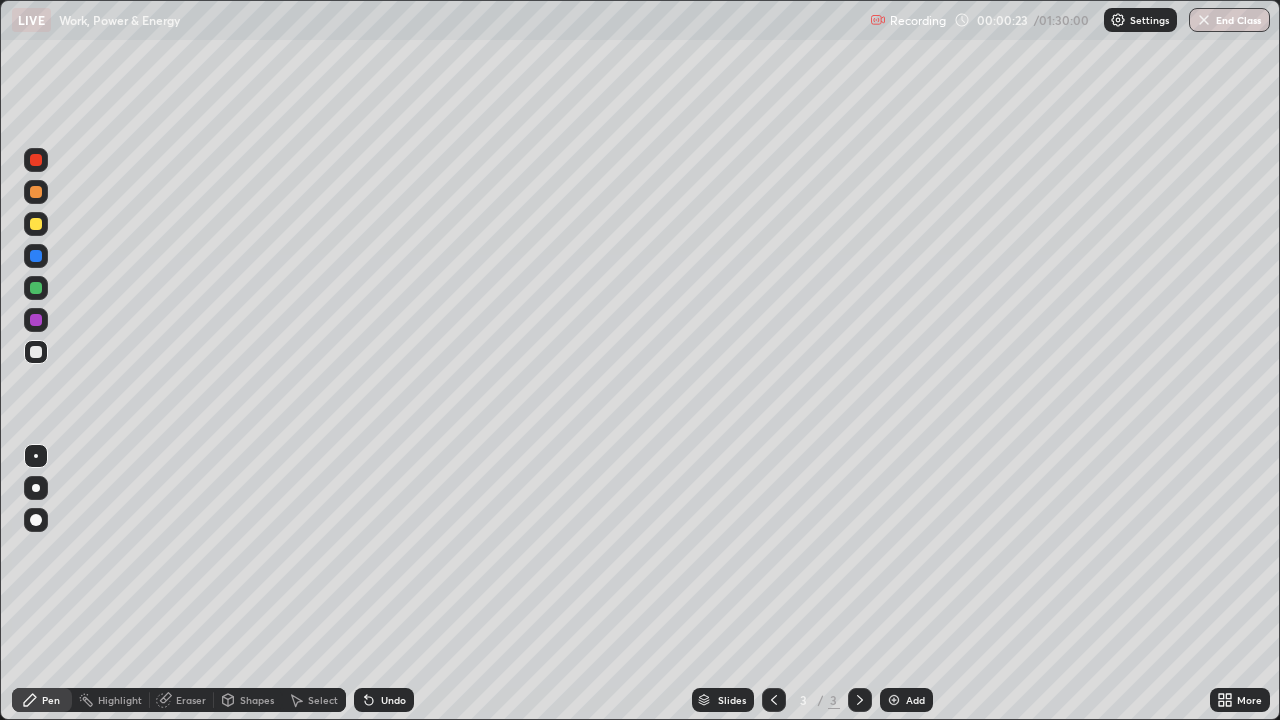 click on "Shapes" at bounding box center (257, 700) 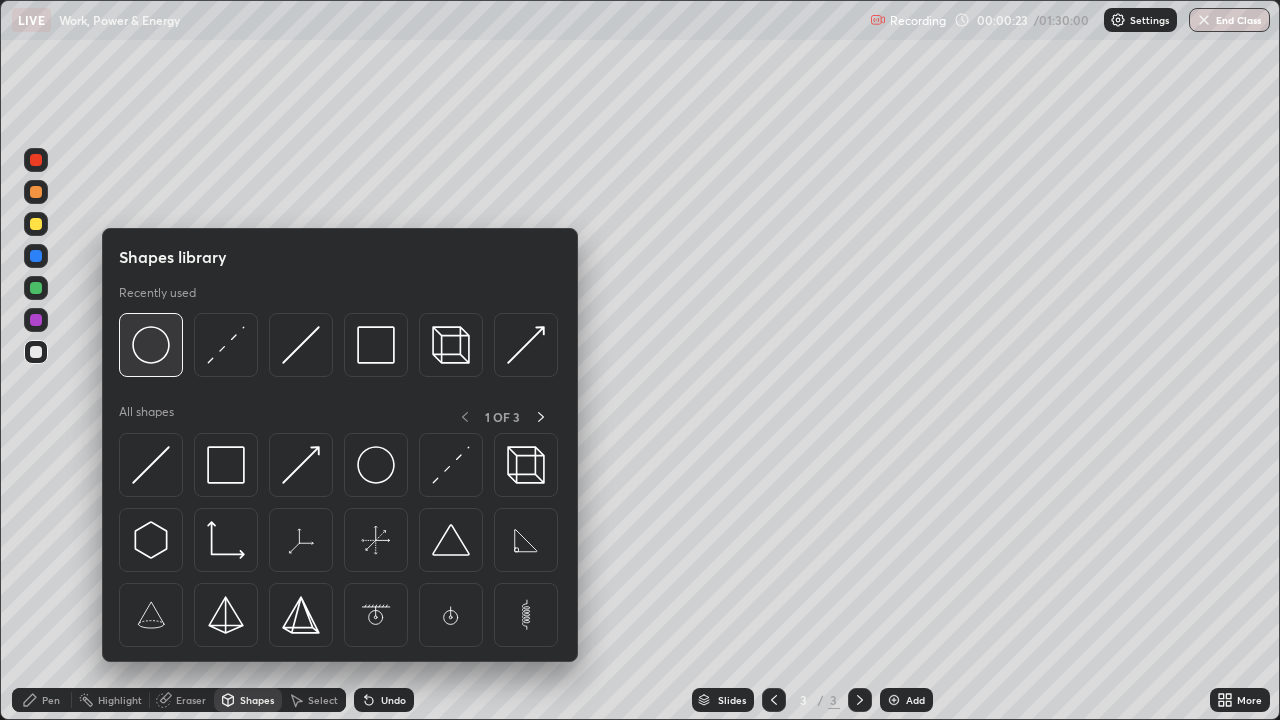 click at bounding box center [151, 345] 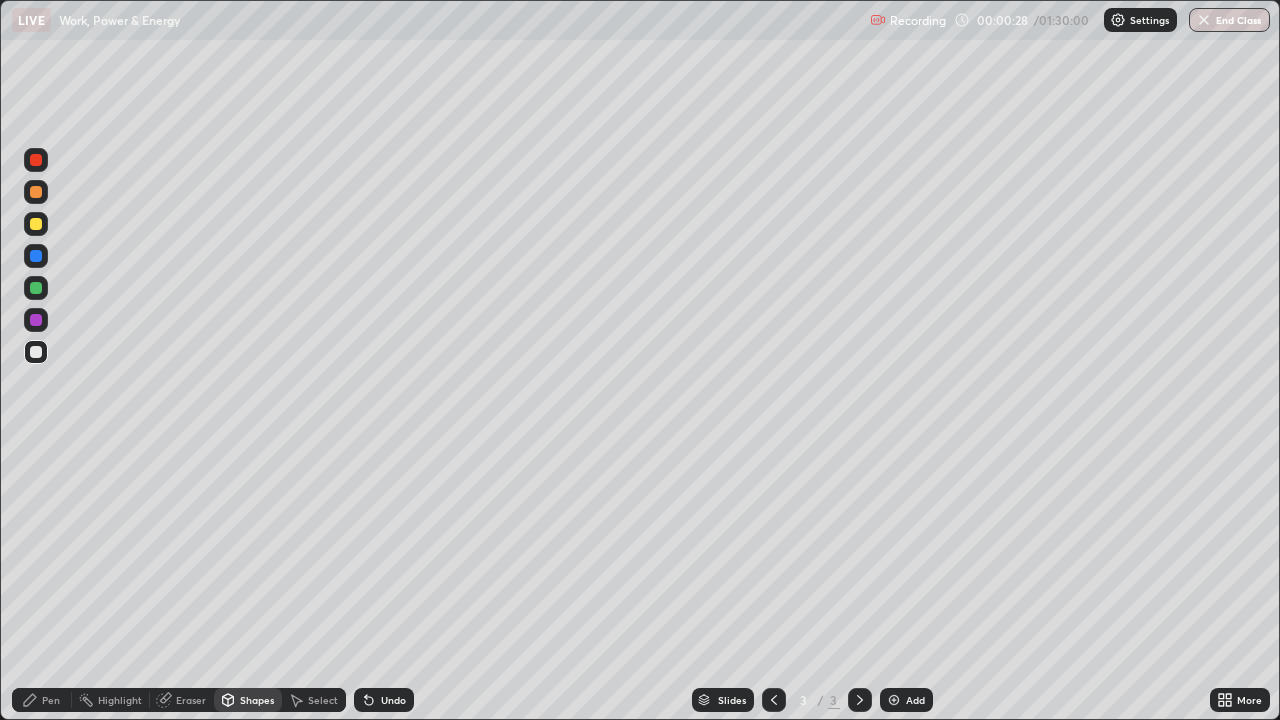 click at bounding box center (36, 256) 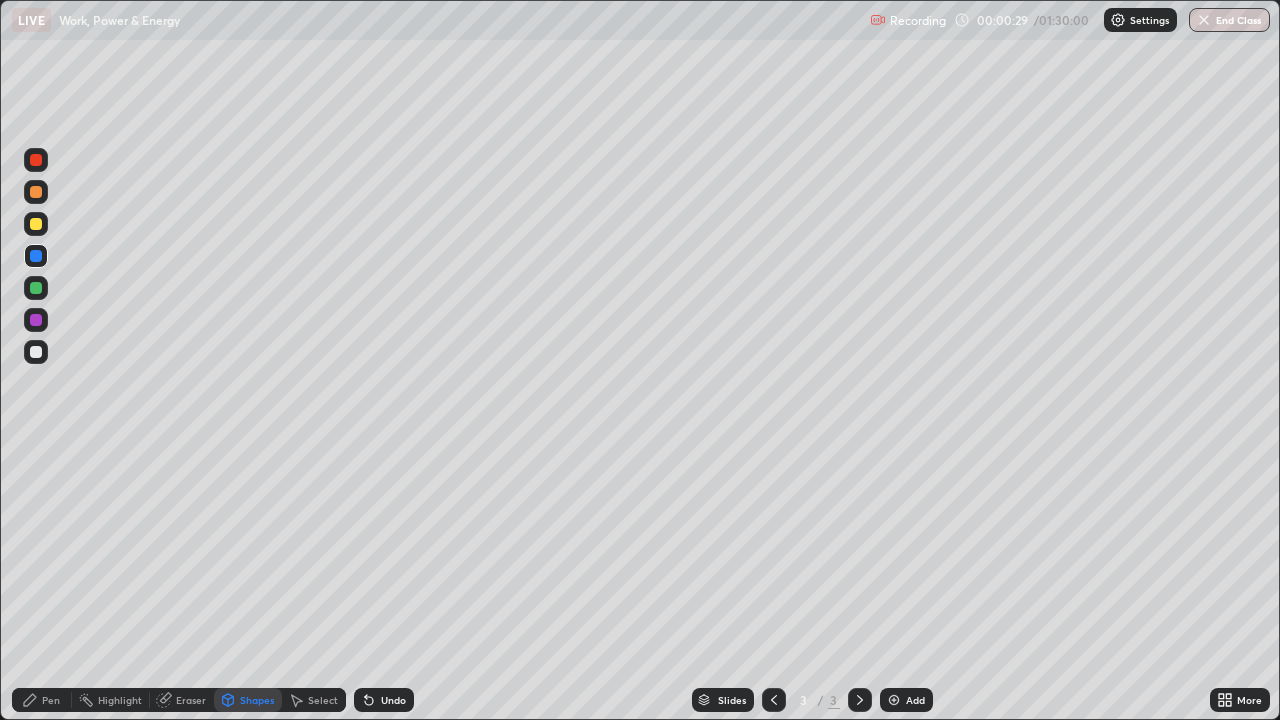 click on "Pen" at bounding box center (42, 700) 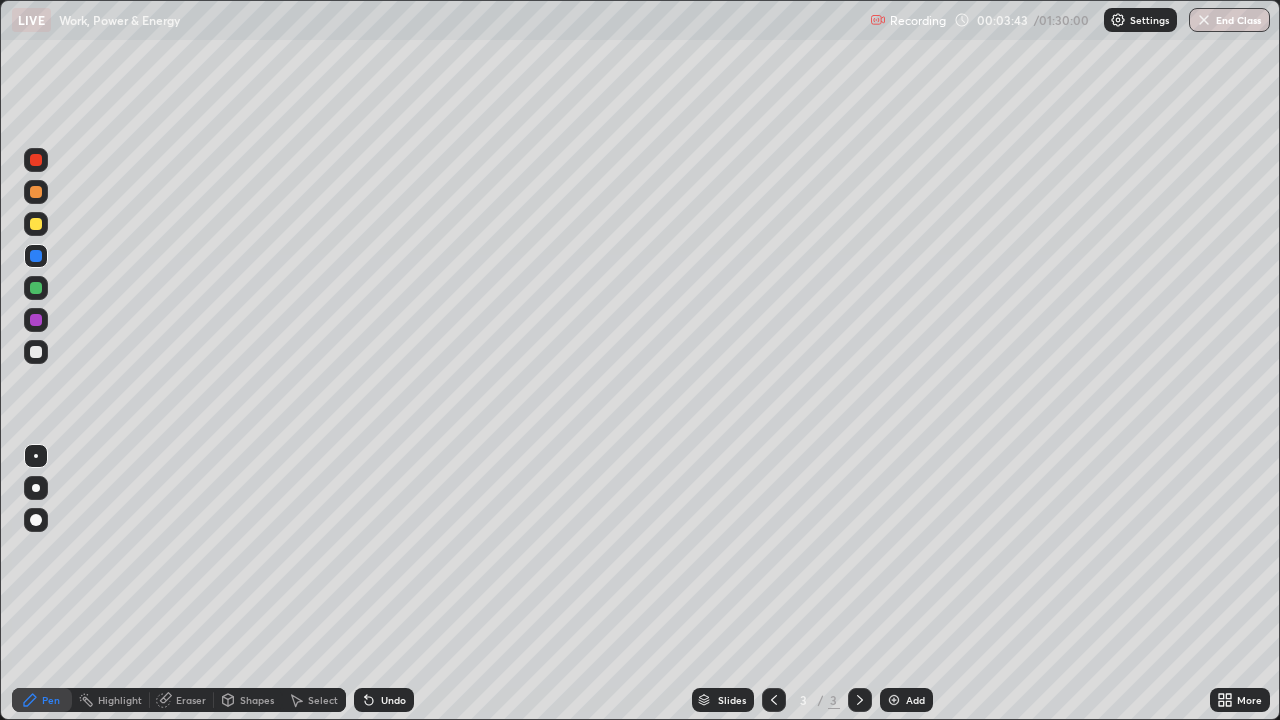 click at bounding box center (36, 224) 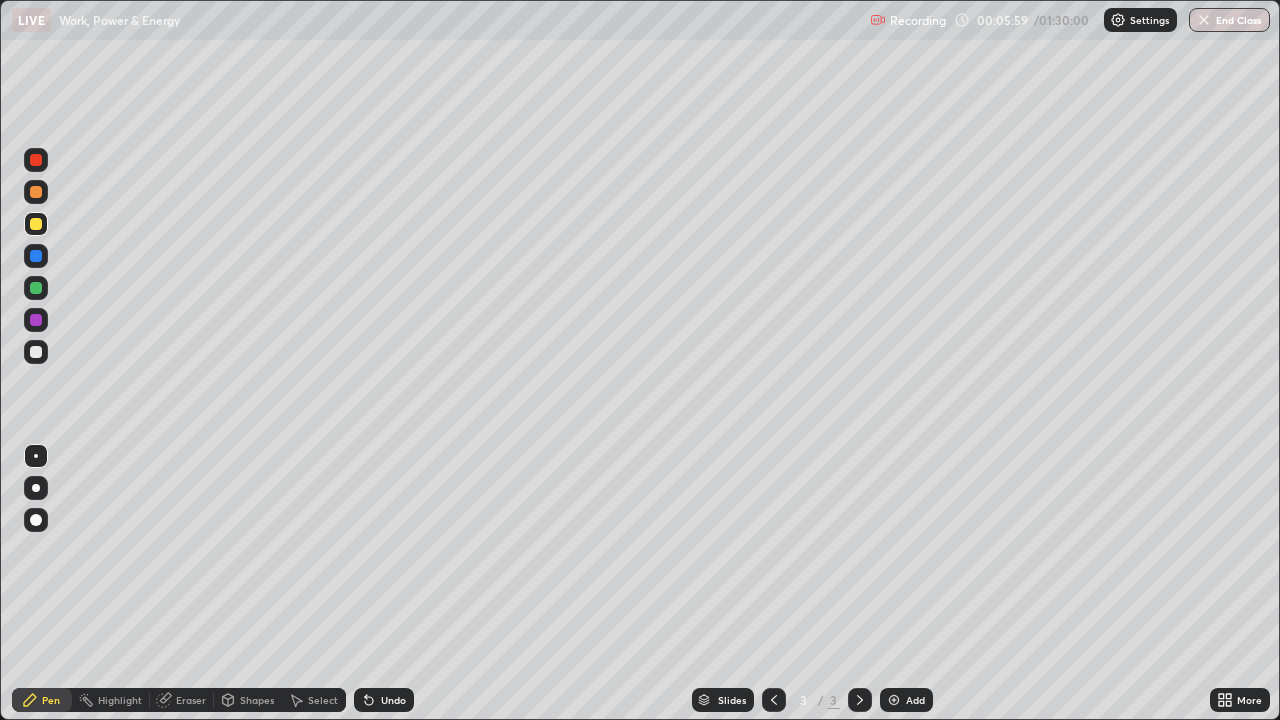 click at bounding box center (36, 352) 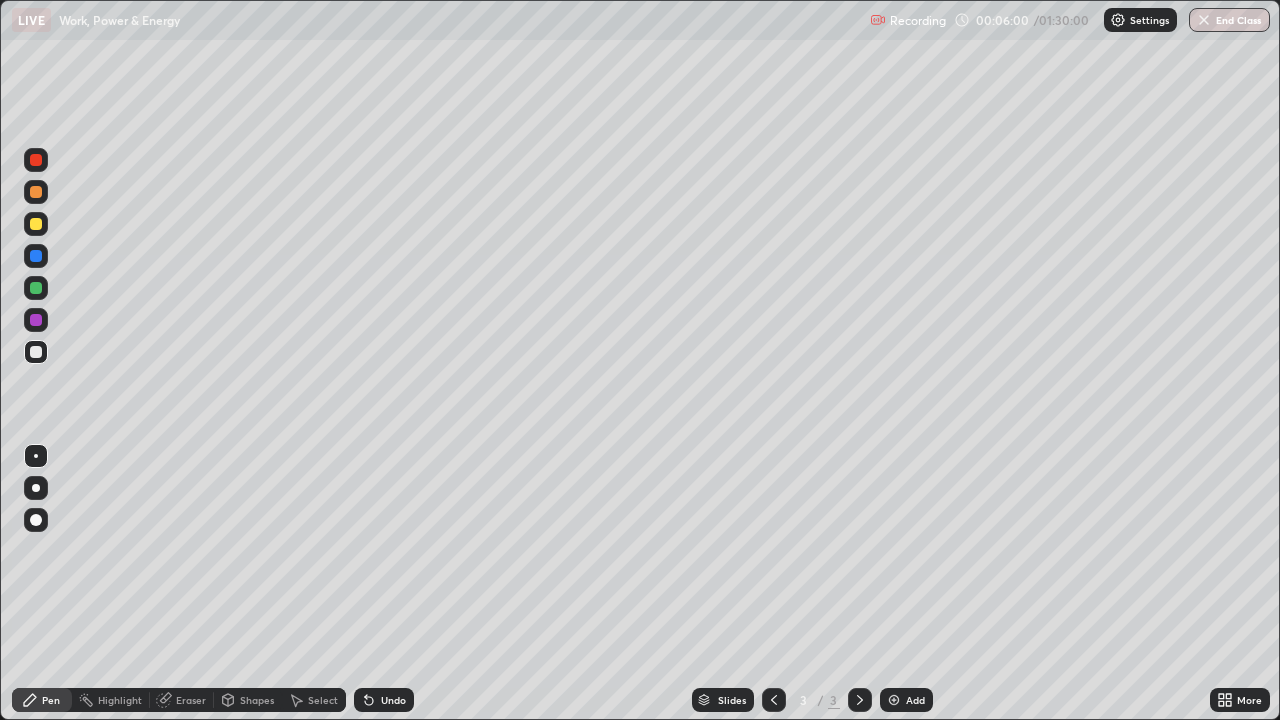 click on "Add" at bounding box center (915, 700) 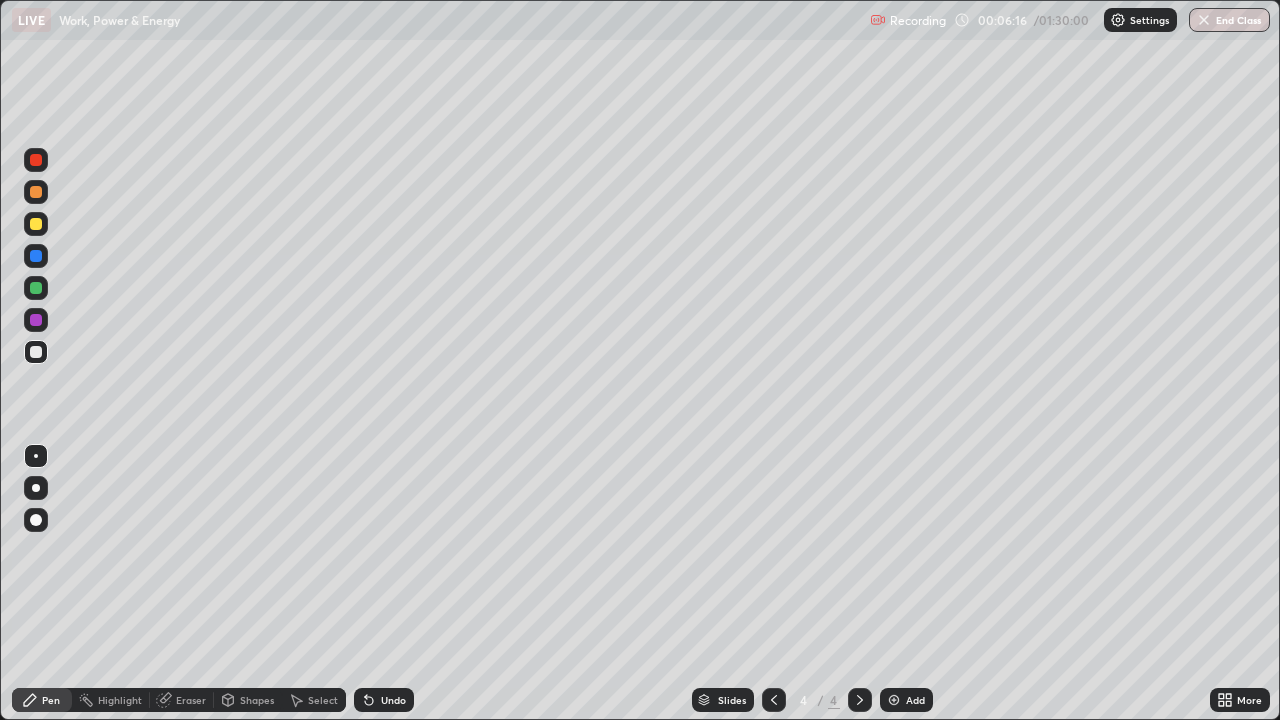 click at bounding box center (36, 224) 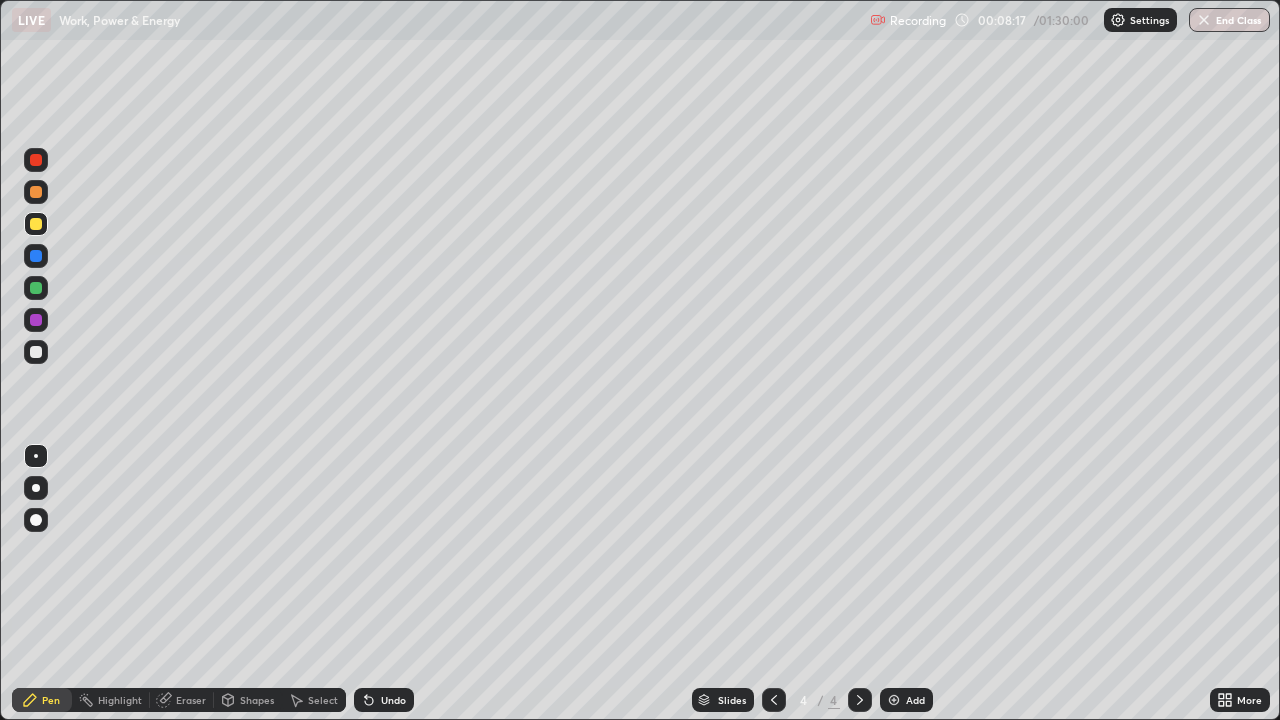 click at bounding box center (36, 288) 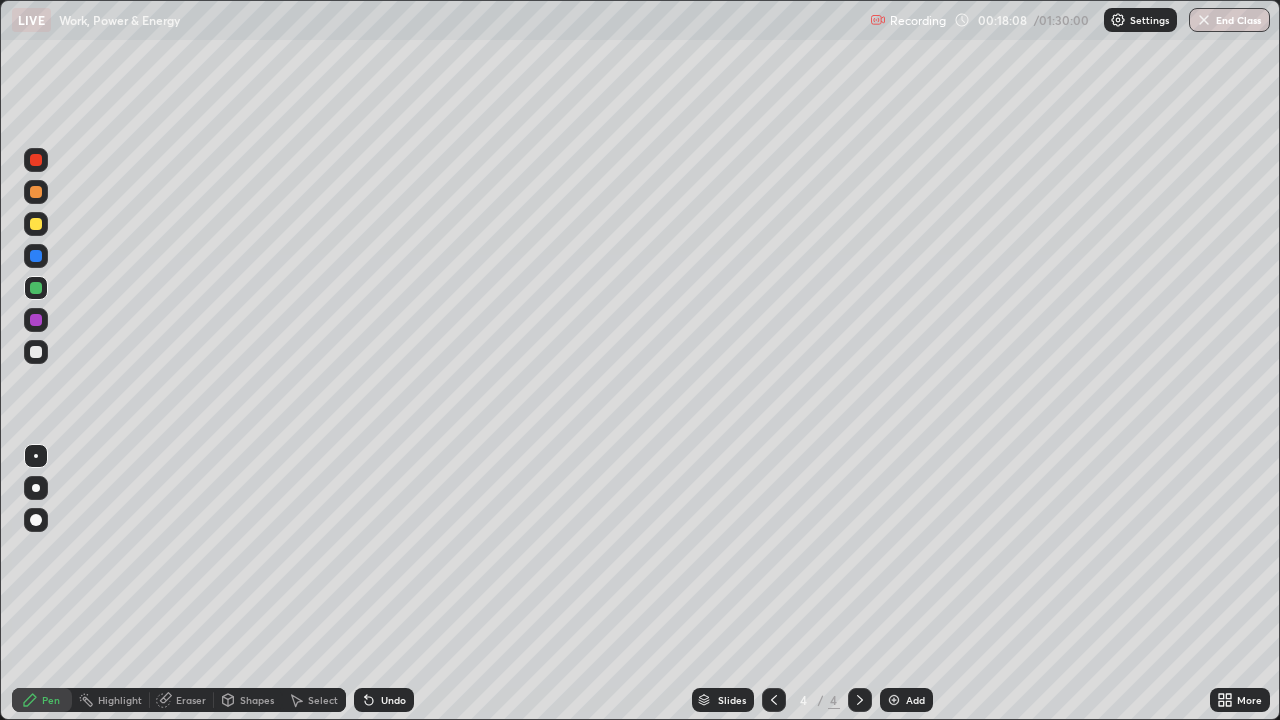 click at bounding box center [36, 352] 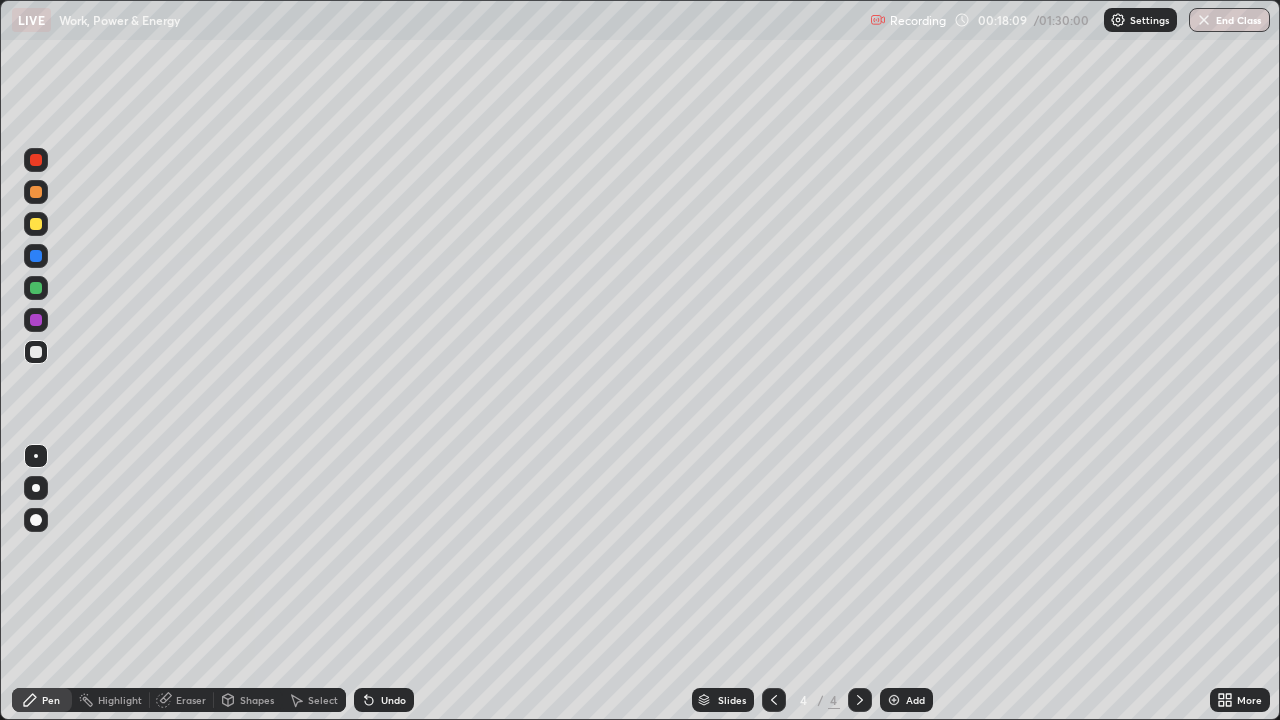 click on "Add" at bounding box center (906, 700) 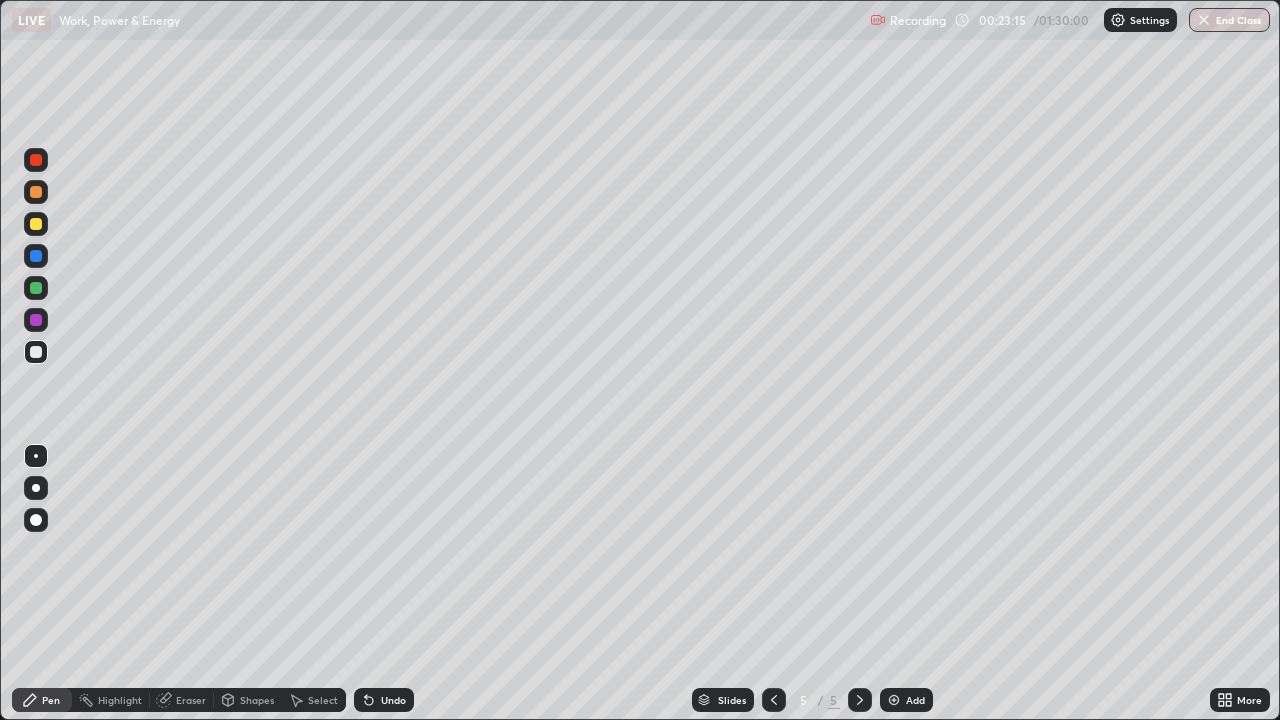click at bounding box center [36, 256] 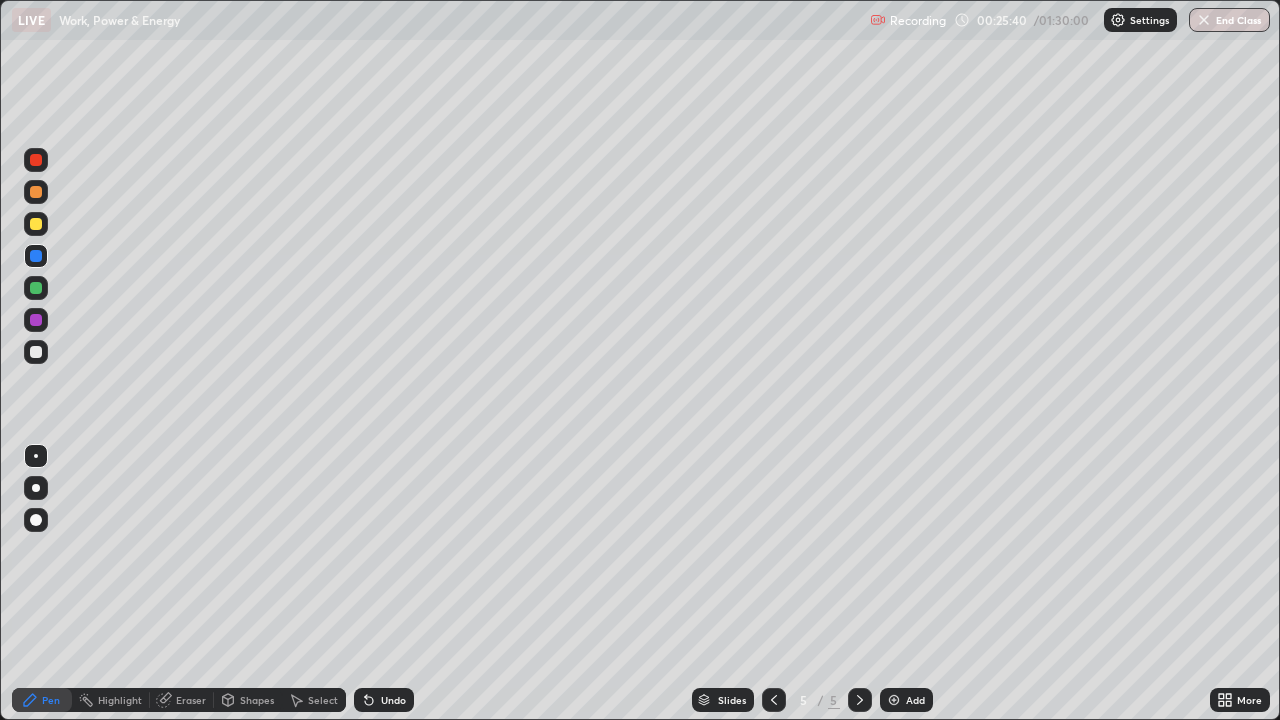 click at bounding box center [36, 352] 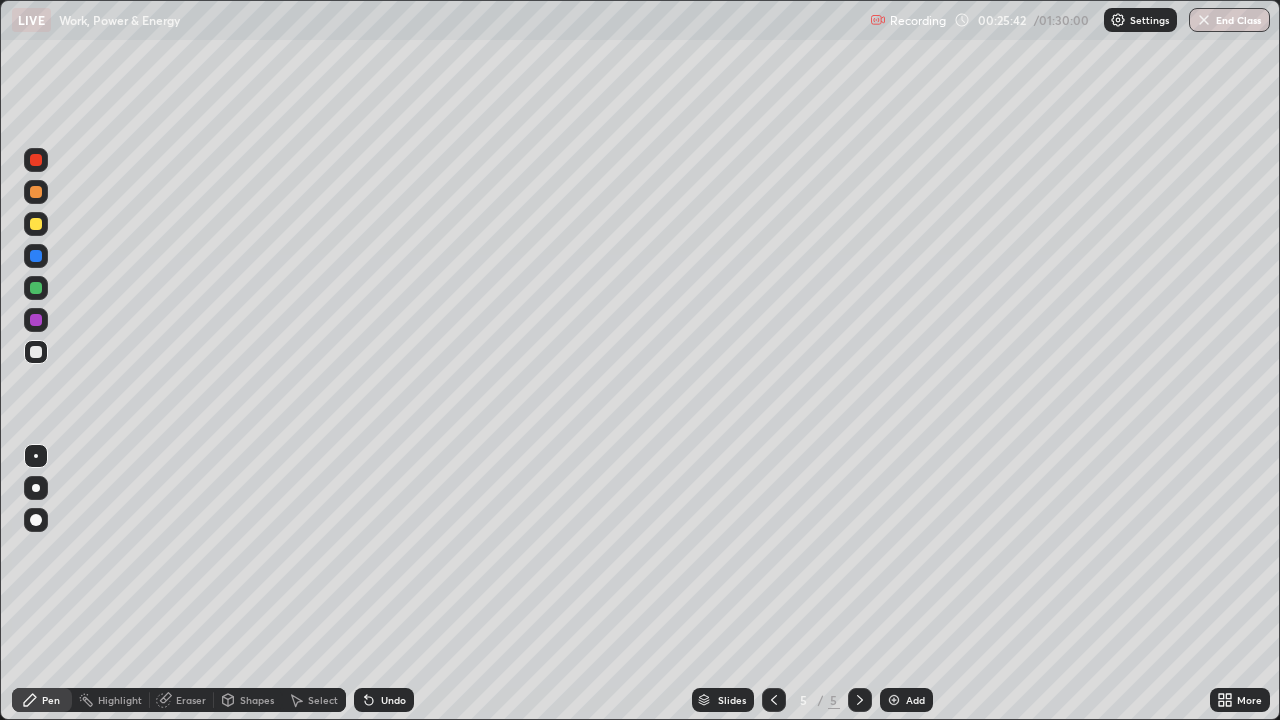 click 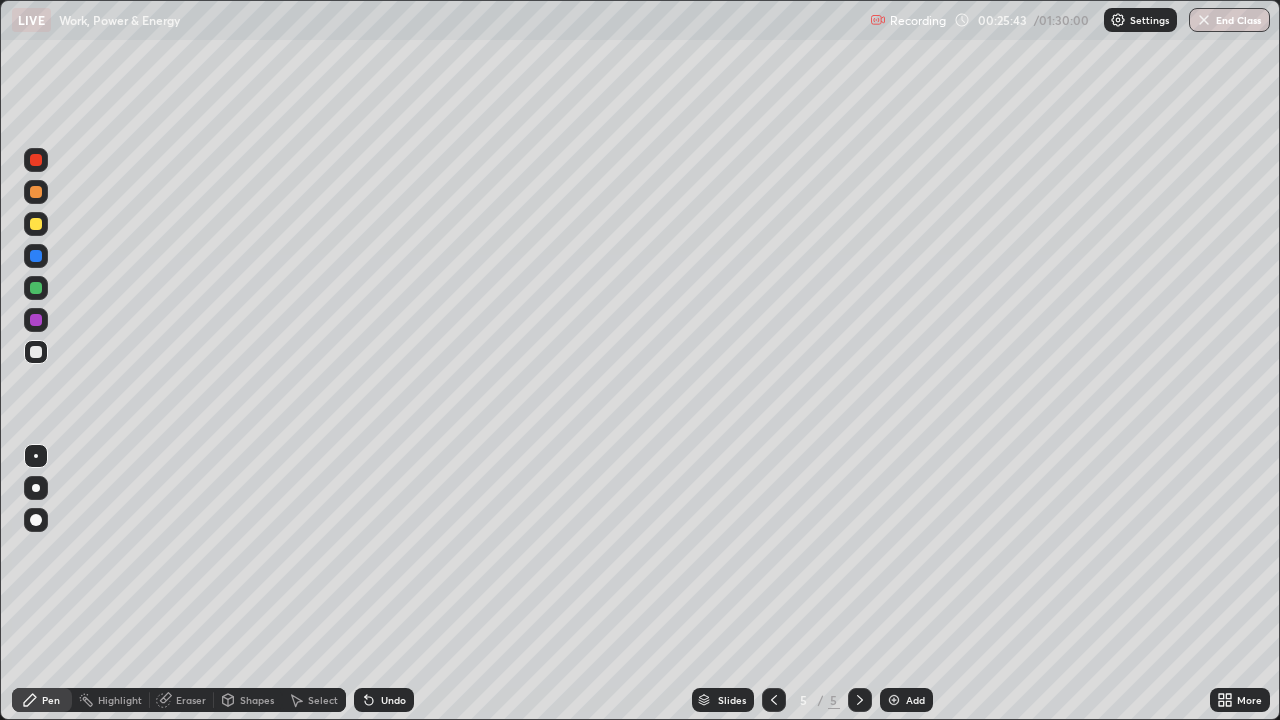 click at bounding box center (894, 700) 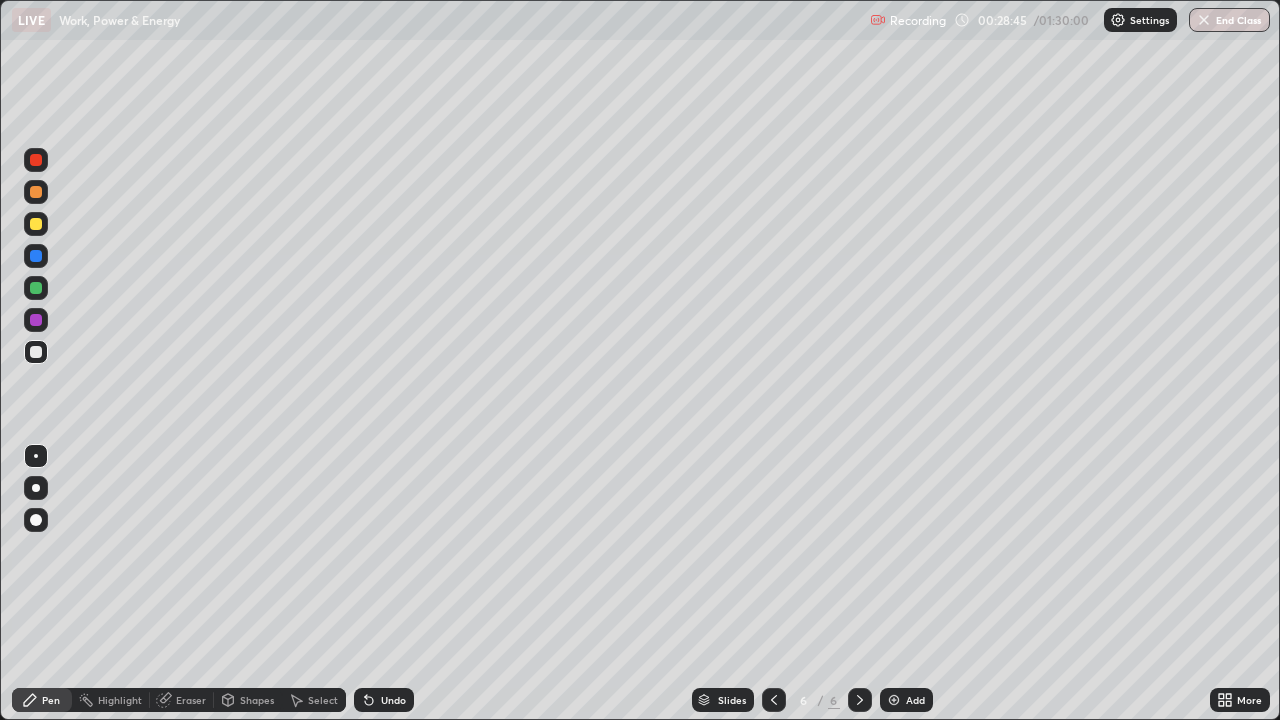 click on "Shapes" at bounding box center [257, 700] 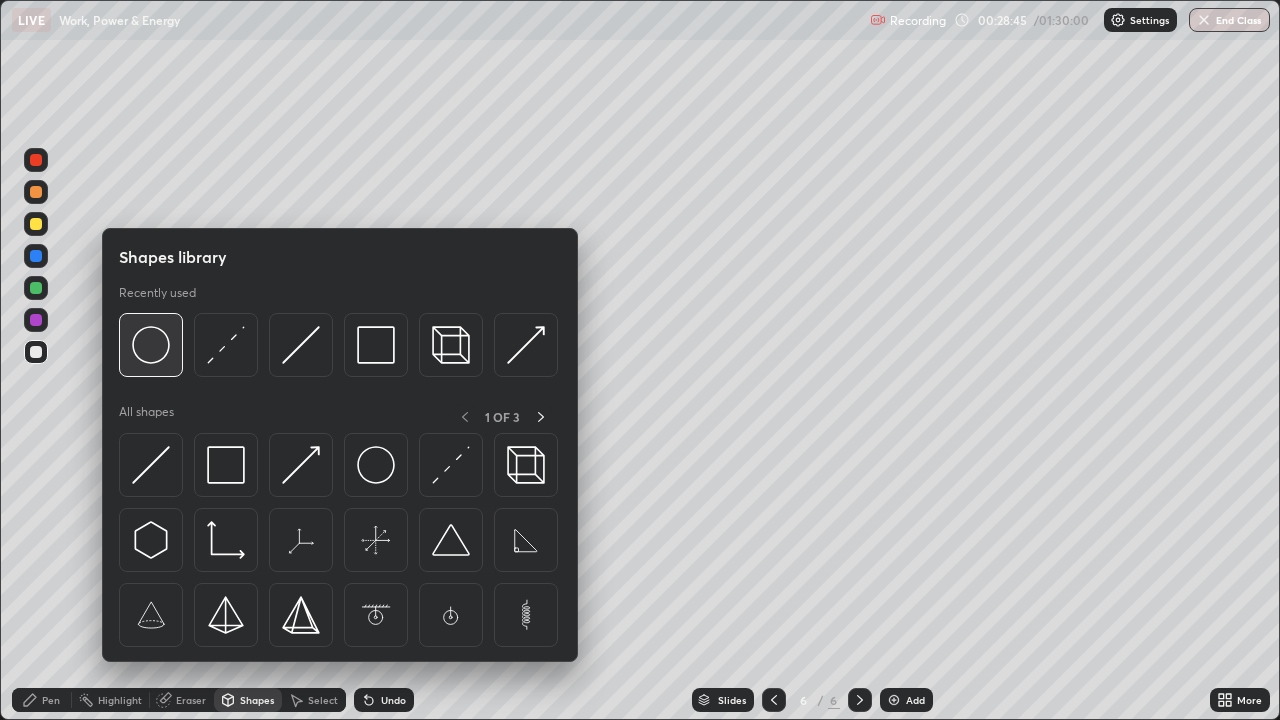 click at bounding box center [151, 345] 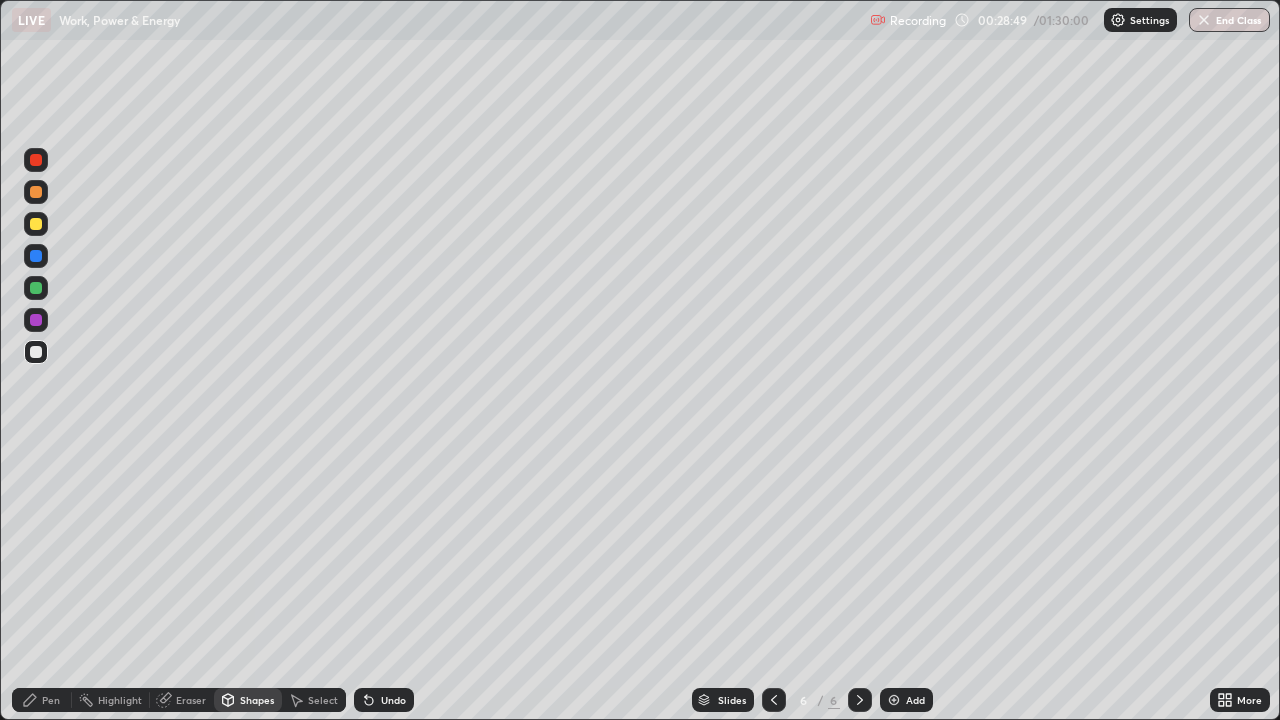 click on "Pen" at bounding box center (51, 700) 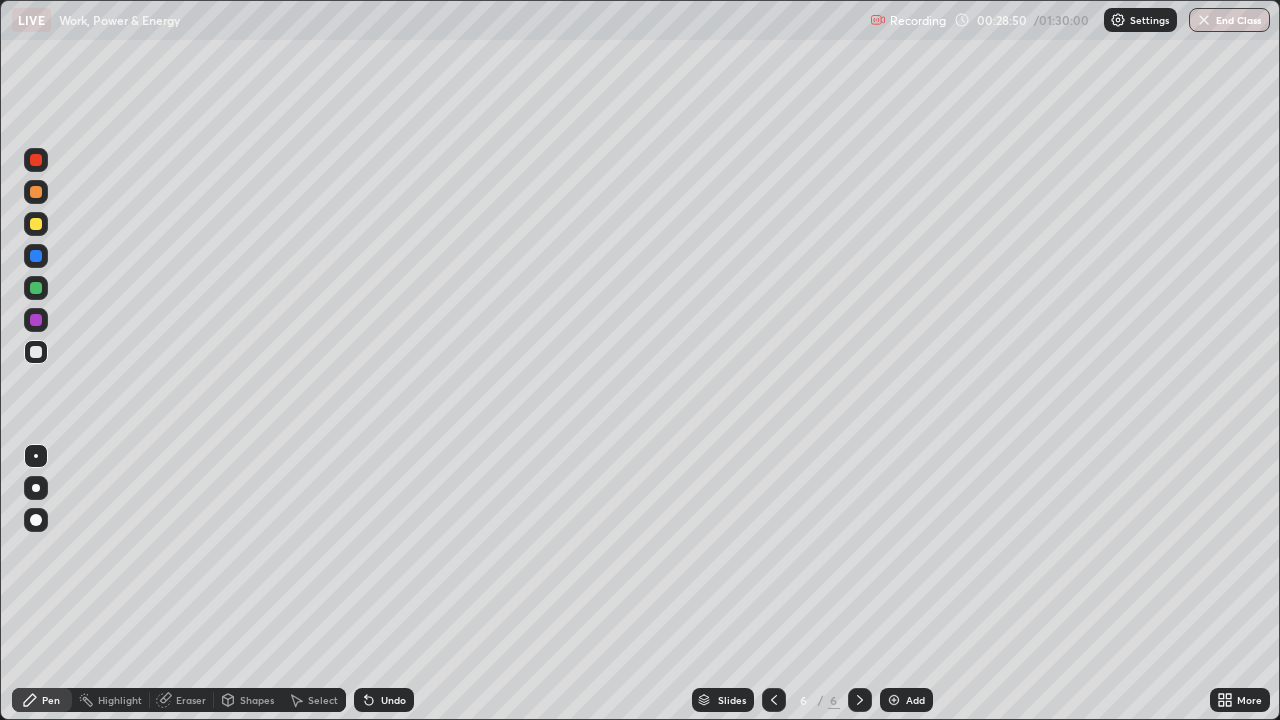 click at bounding box center [36, 256] 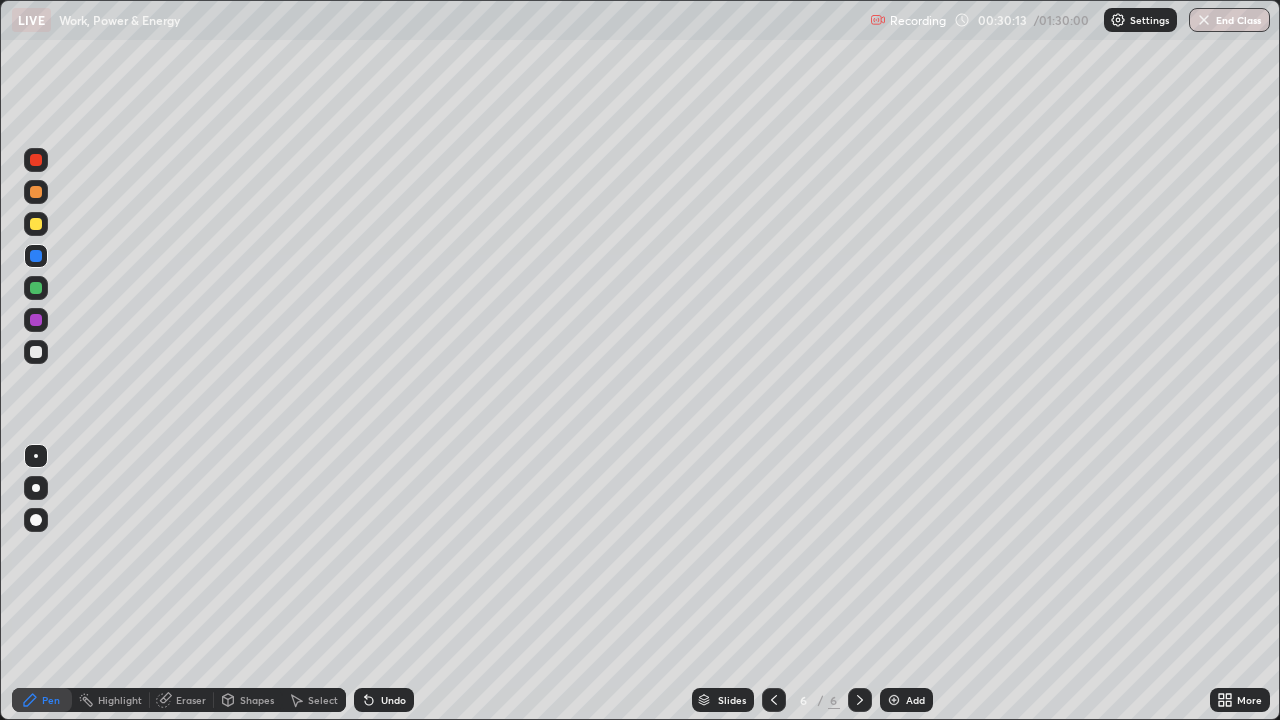click at bounding box center [36, 192] 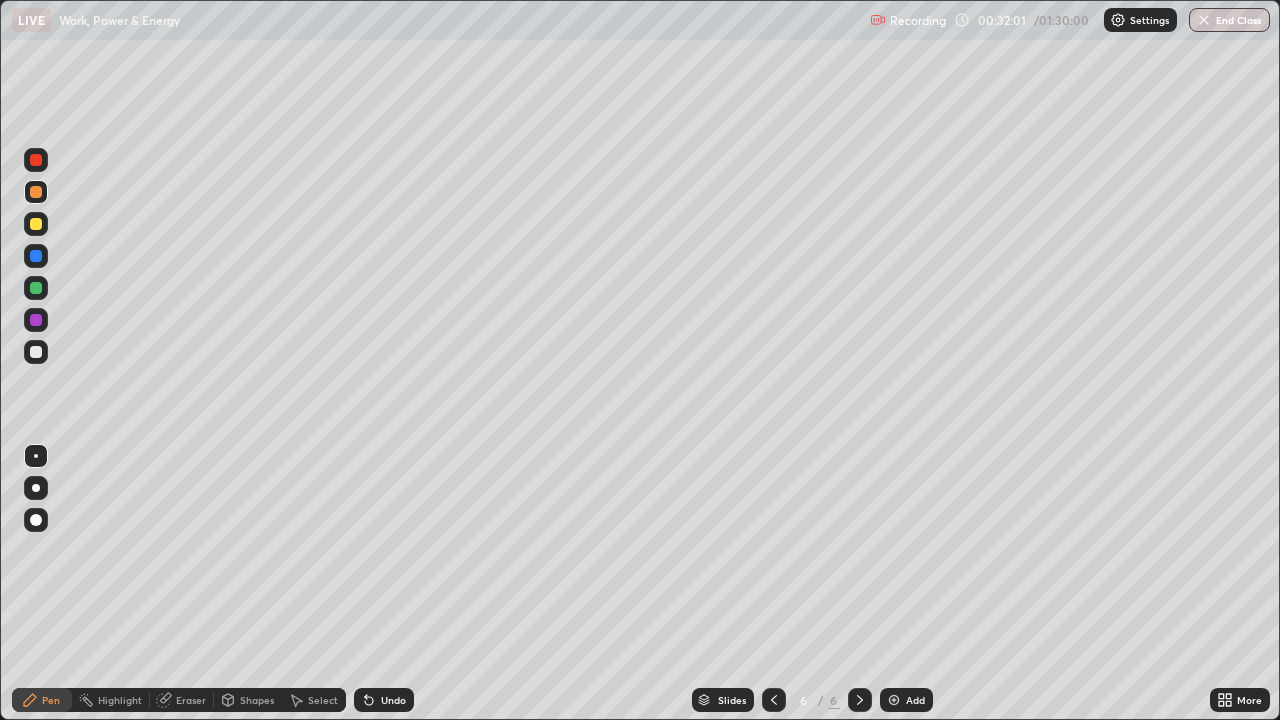 click at bounding box center (36, 352) 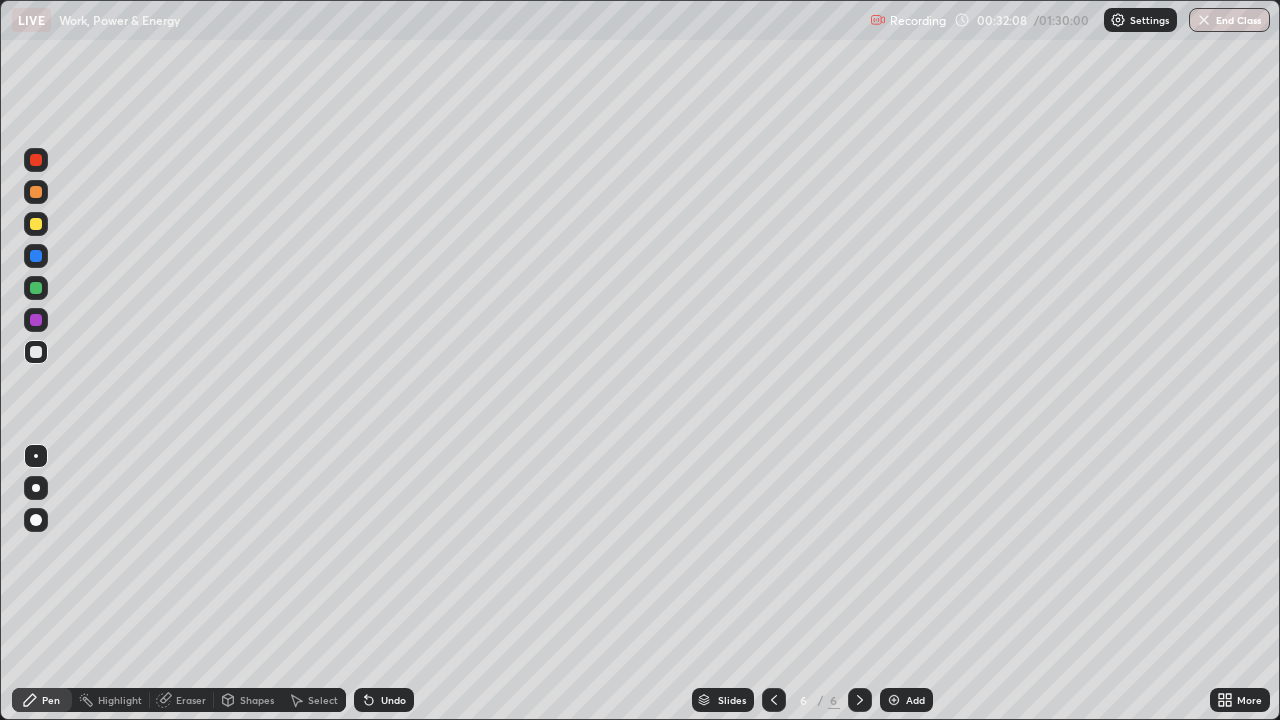 click on "Add" at bounding box center [915, 700] 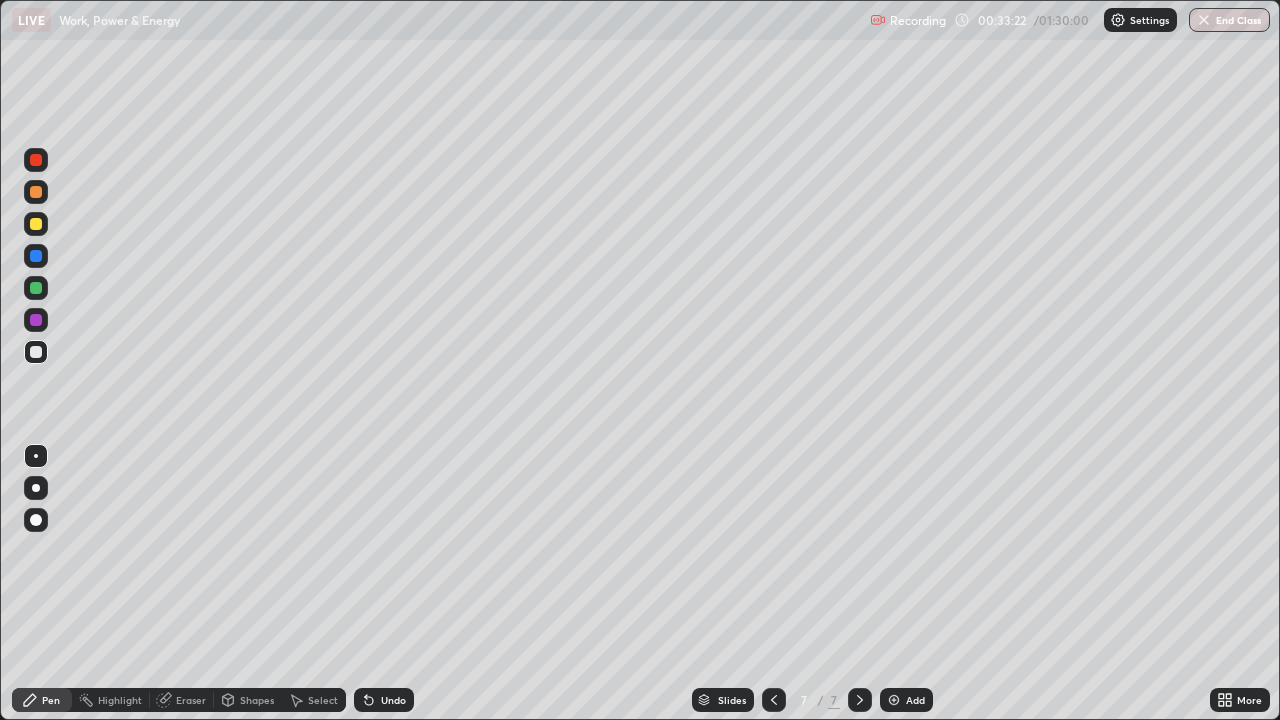 click at bounding box center [36, 224] 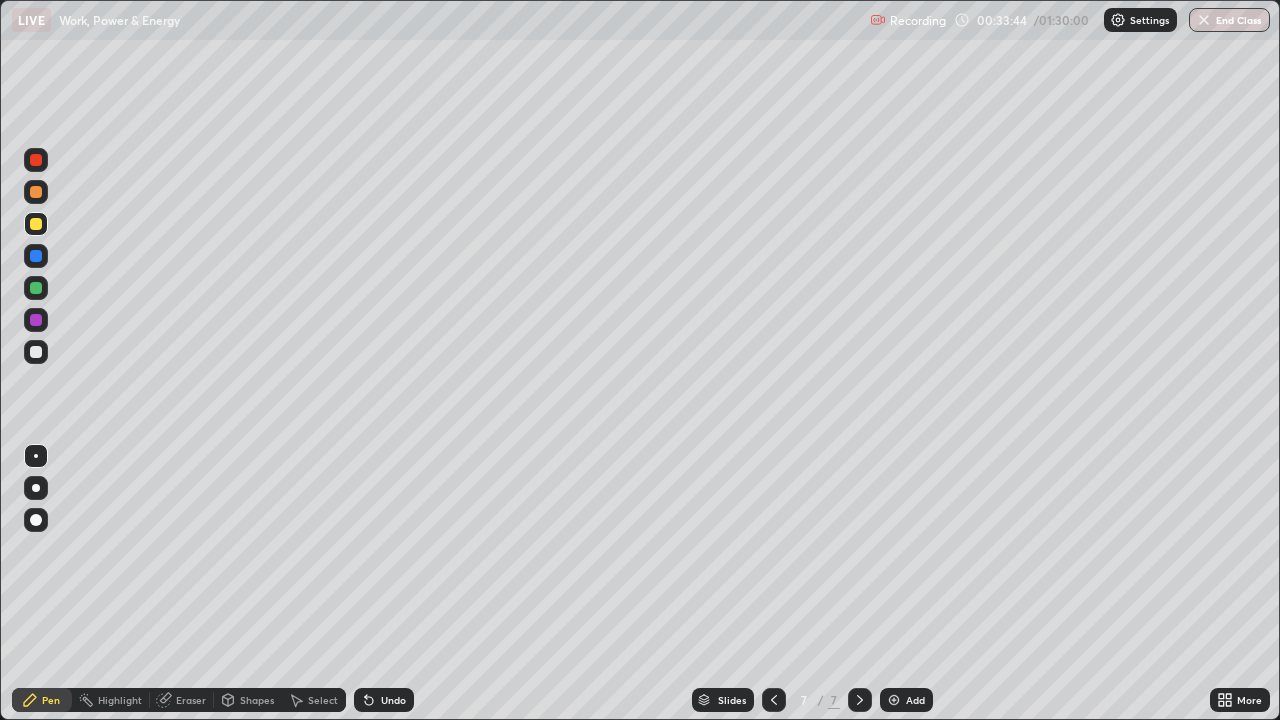 click at bounding box center [36, 256] 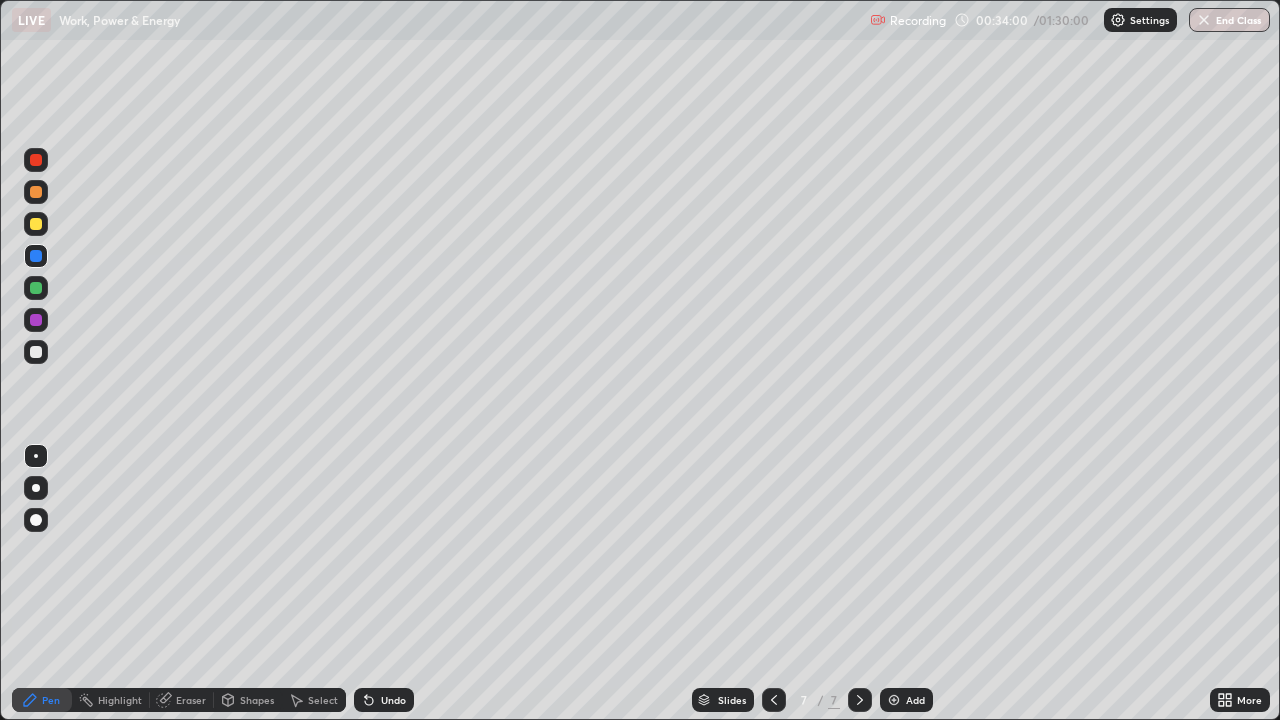 click at bounding box center (36, 160) 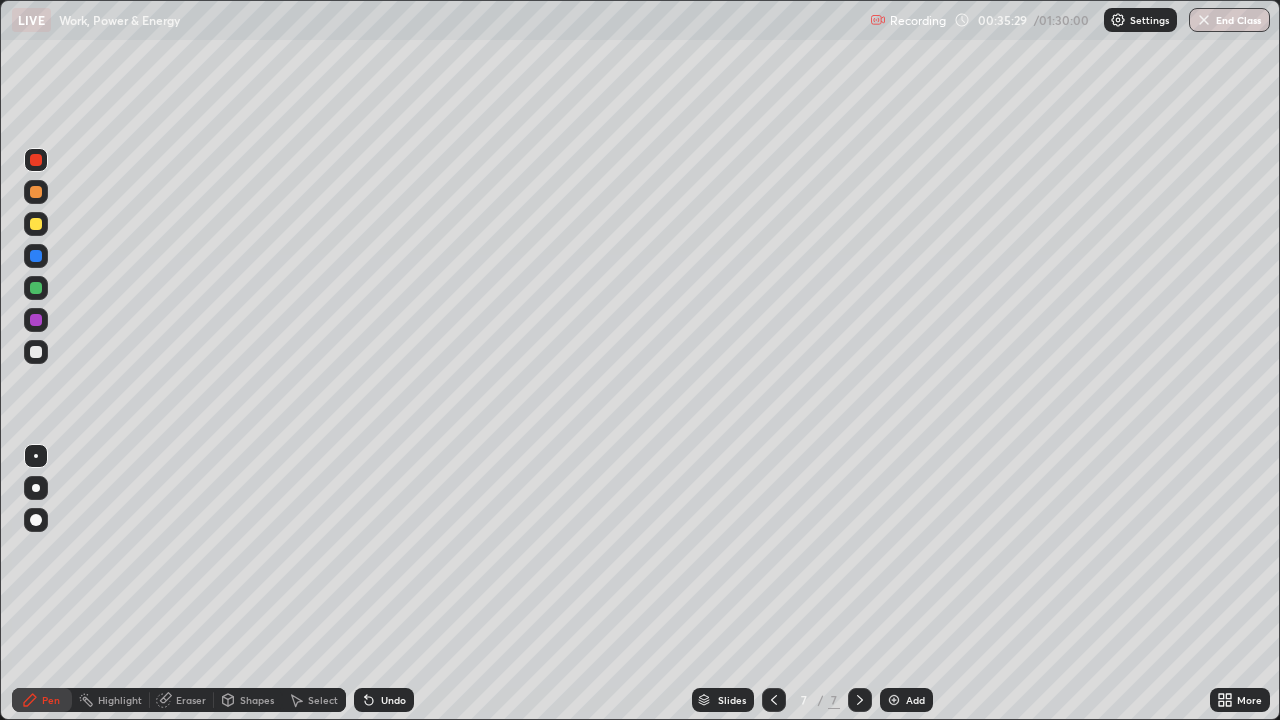 click at bounding box center [36, 224] 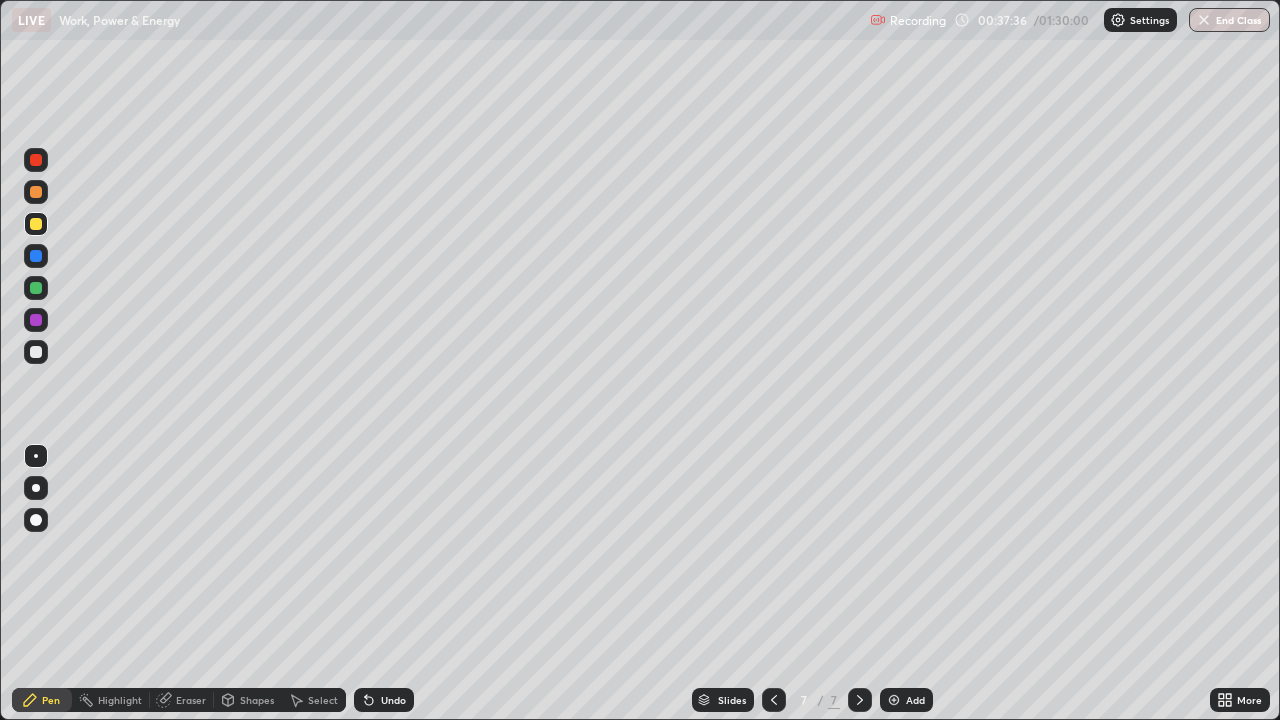 click at bounding box center [36, 224] 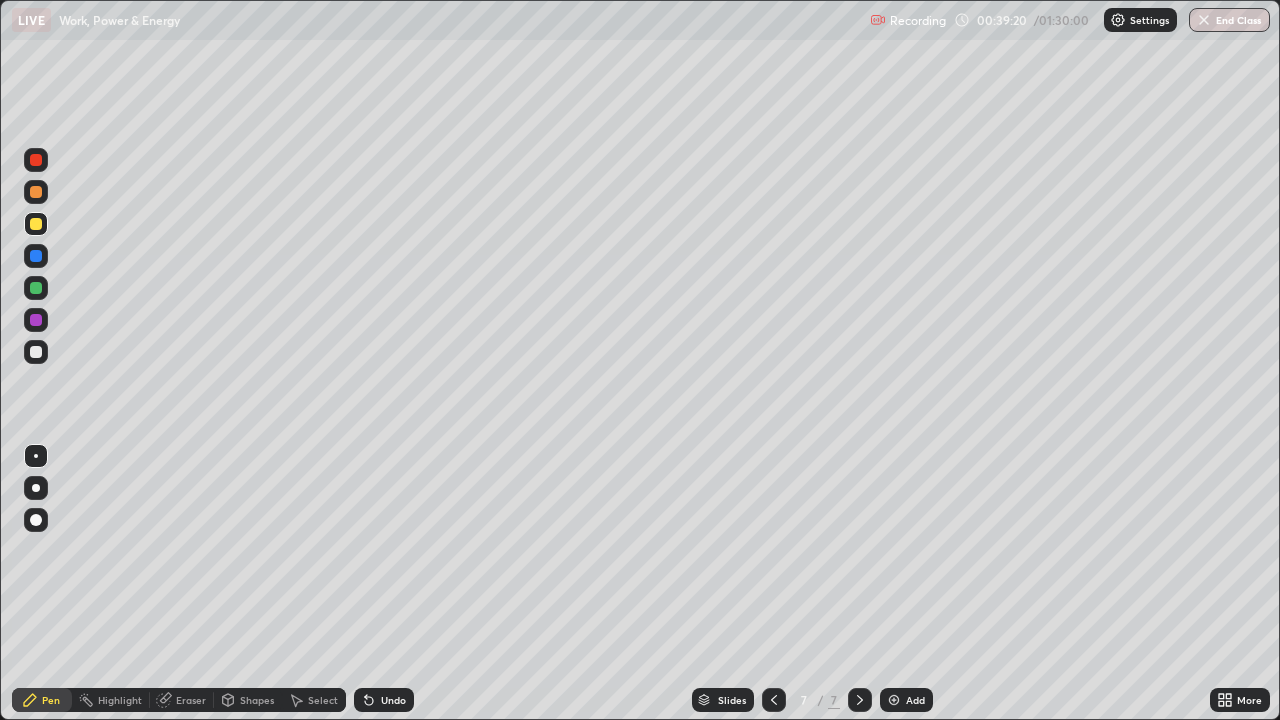 click at bounding box center [36, 352] 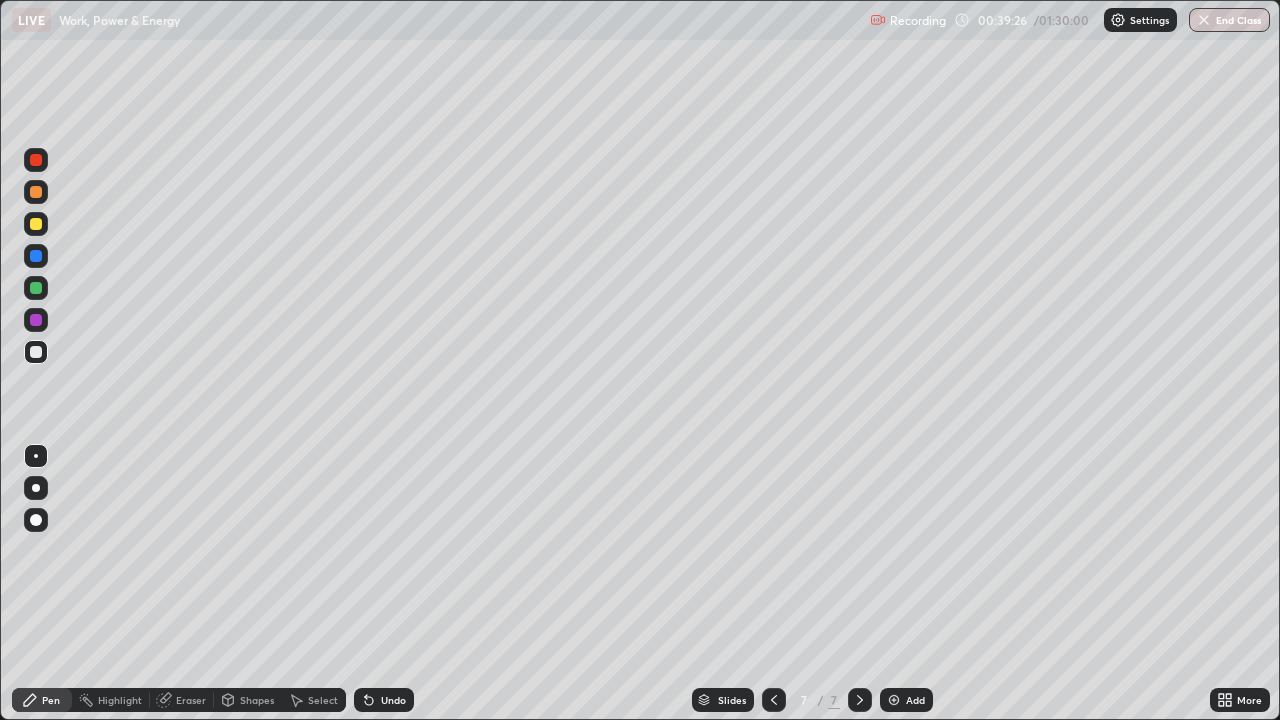 click at bounding box center [36, 192] 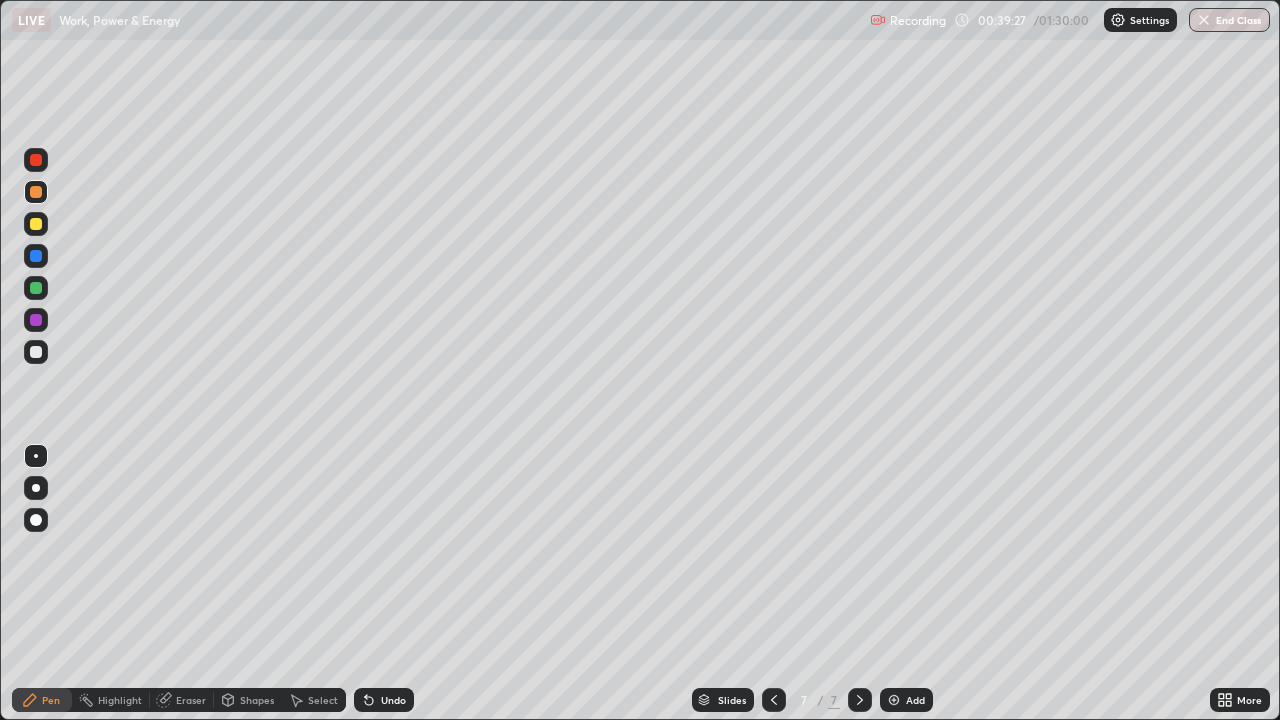click at bounding box center (36, 288) 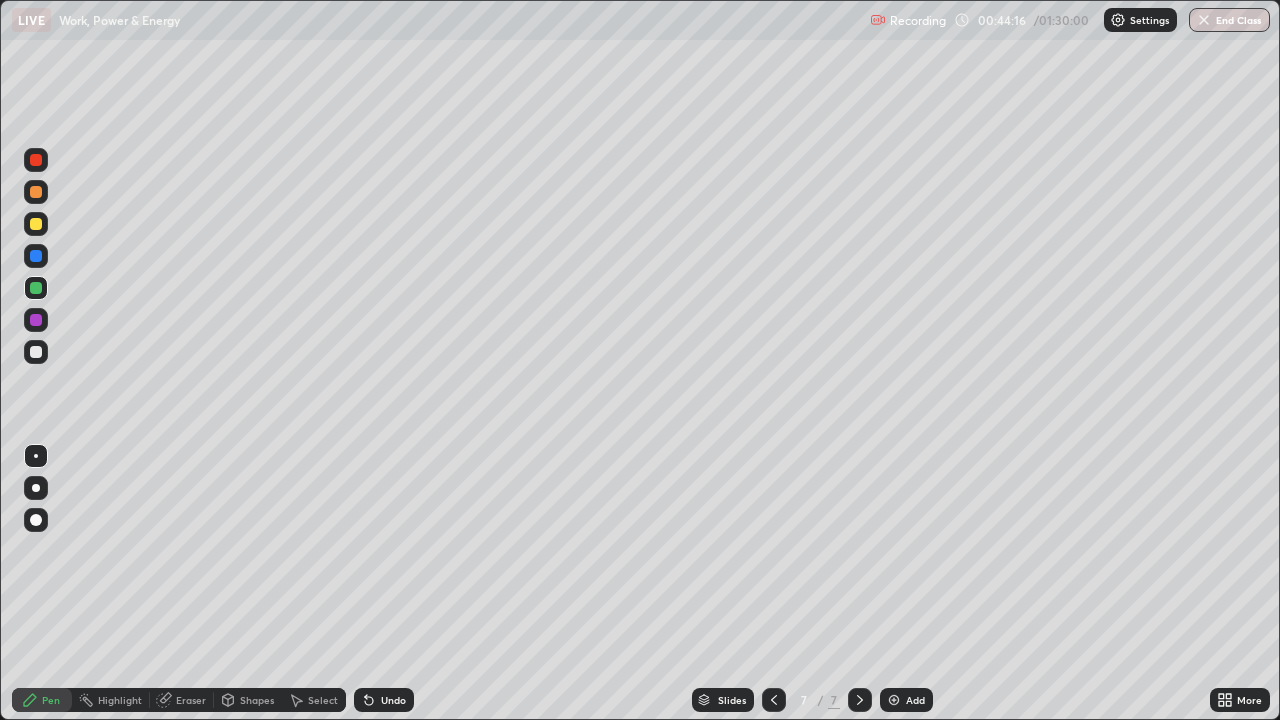 click at bounding box center [36, 352] 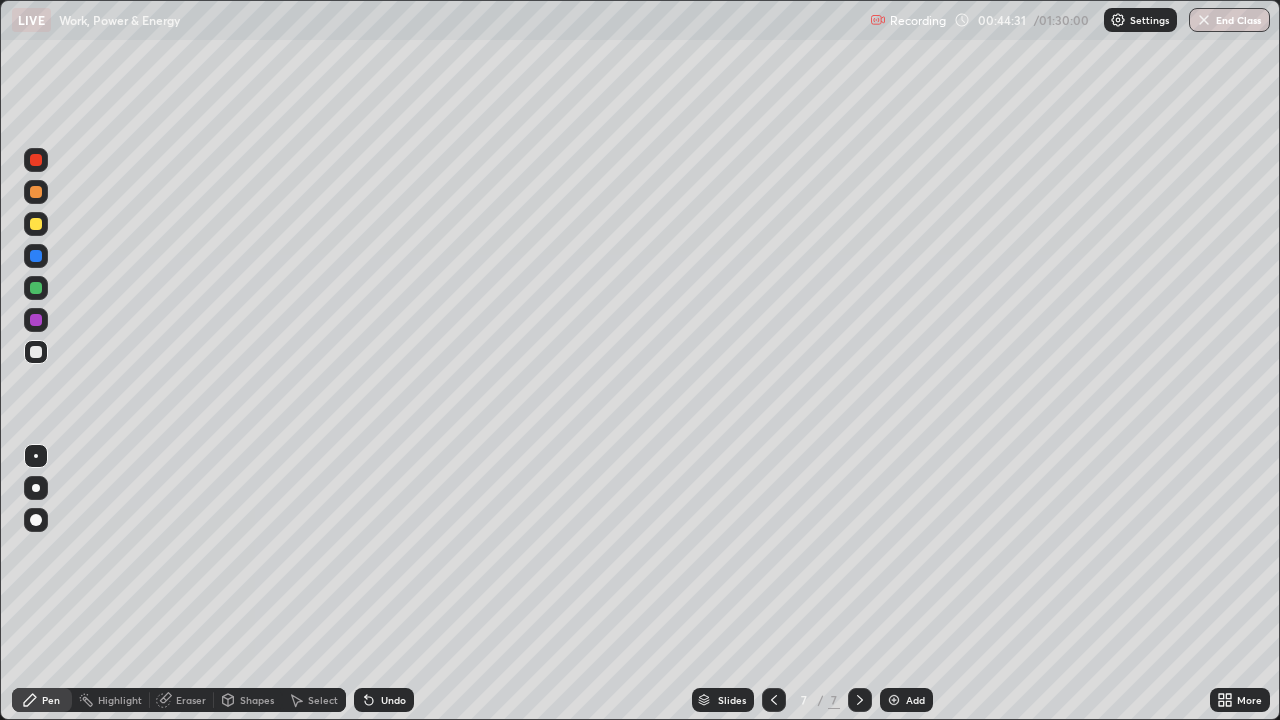 click on "Add" at bounding box center (906, 700) 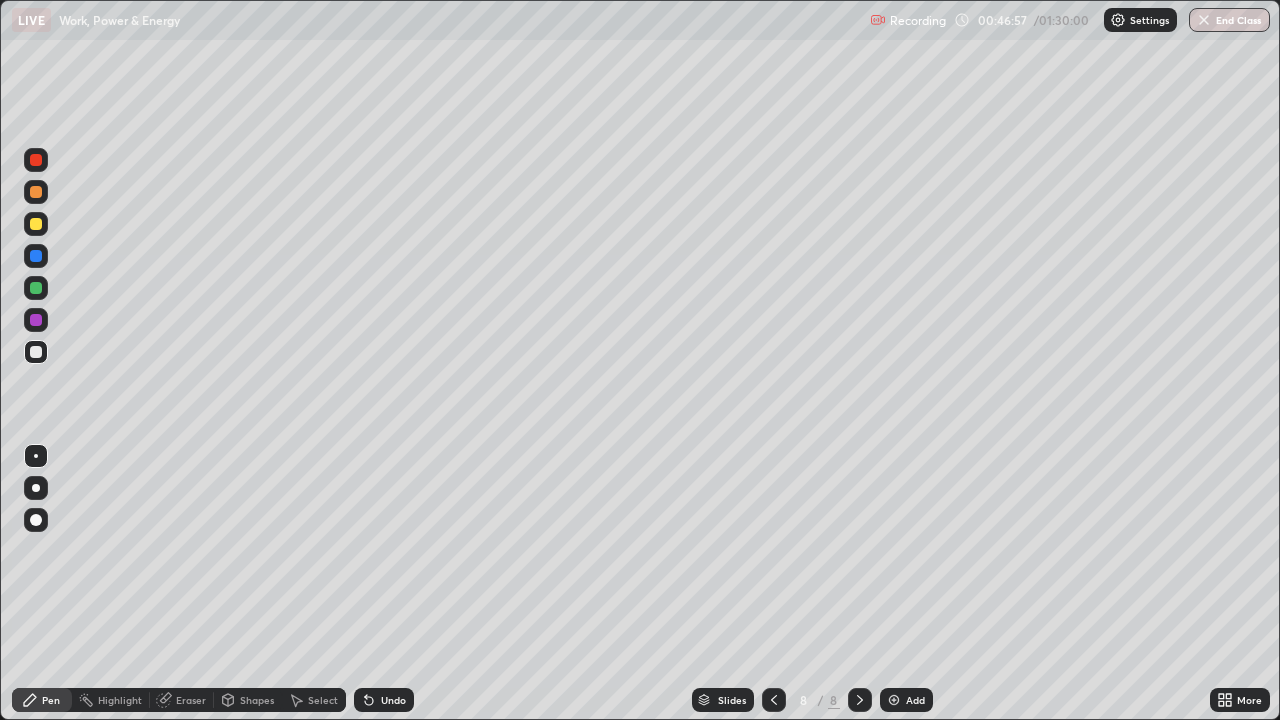 click at bounding box center [36, 224] 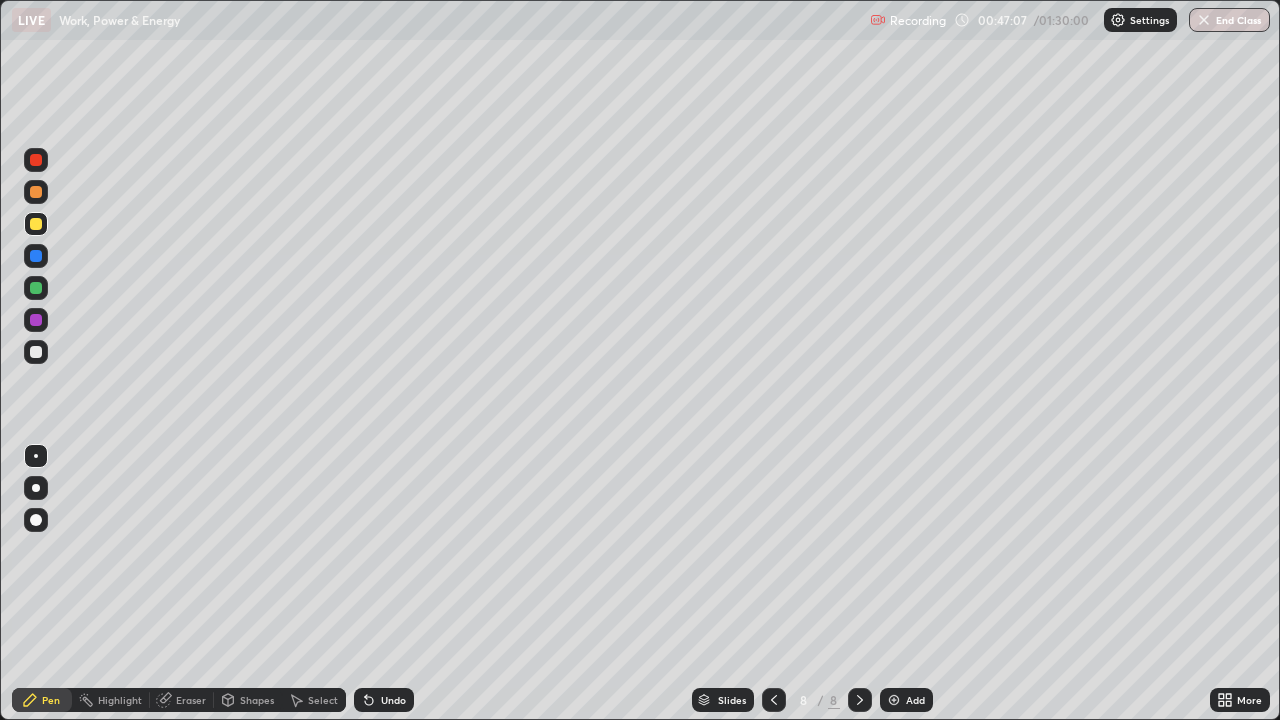 click at bounding box center (36, 256) 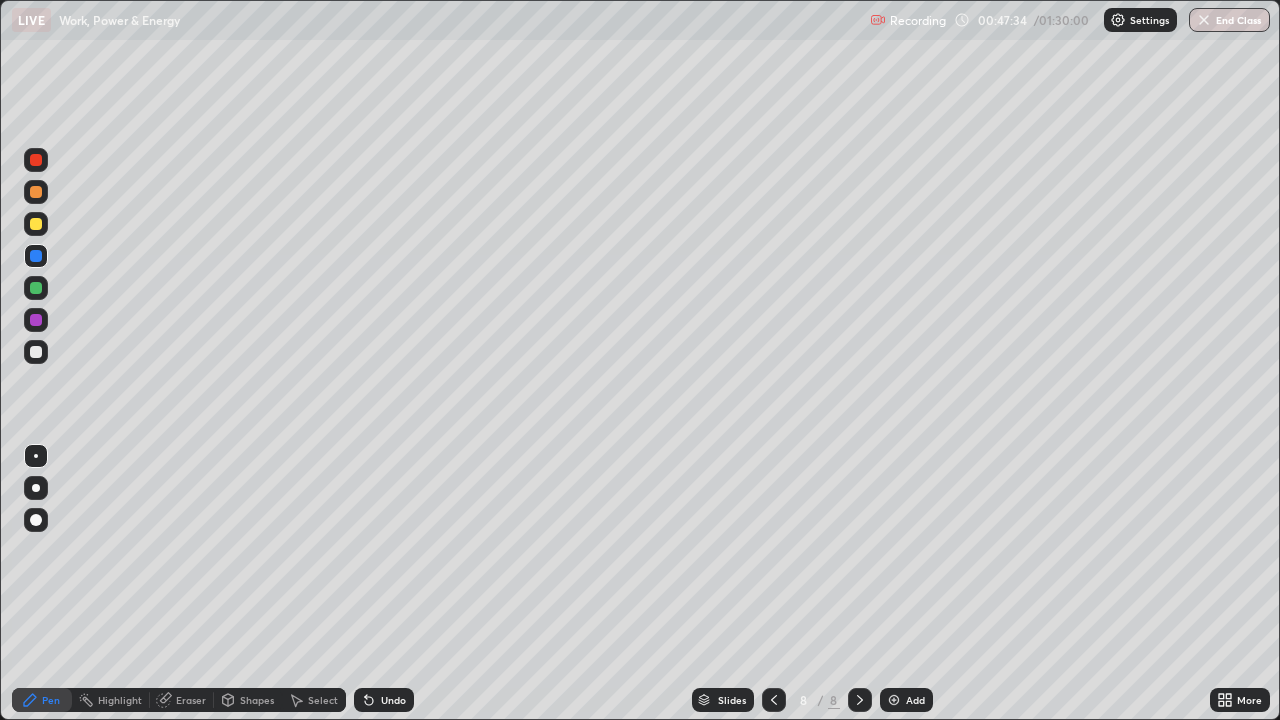click at bounding box center [36, 224] 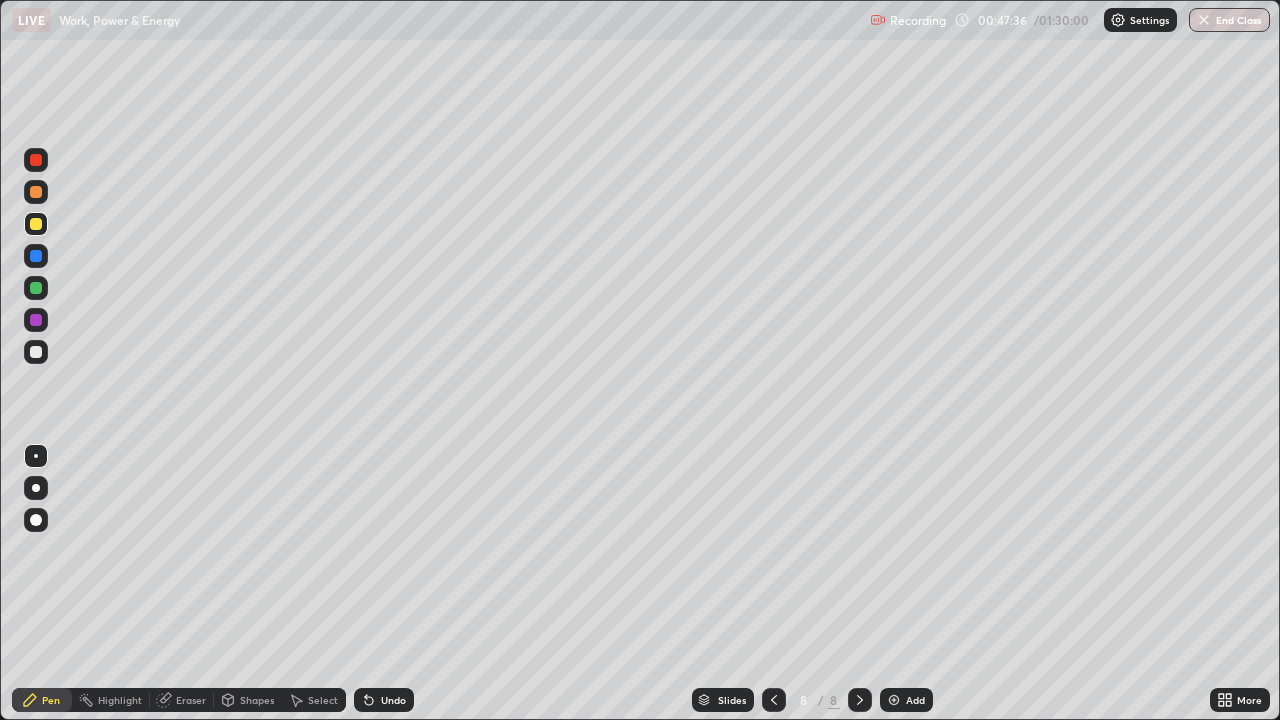click on "Undo" at bounding box center [384, 700] 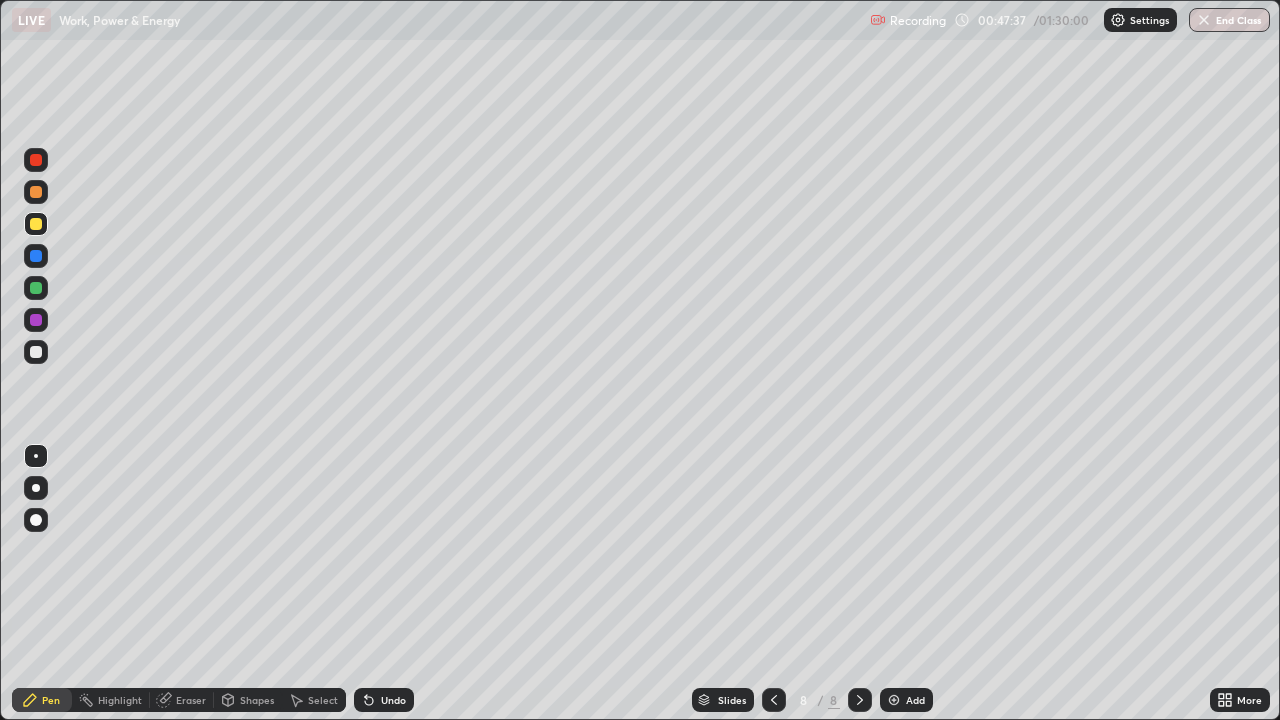 click at bounding box center (36, 288) 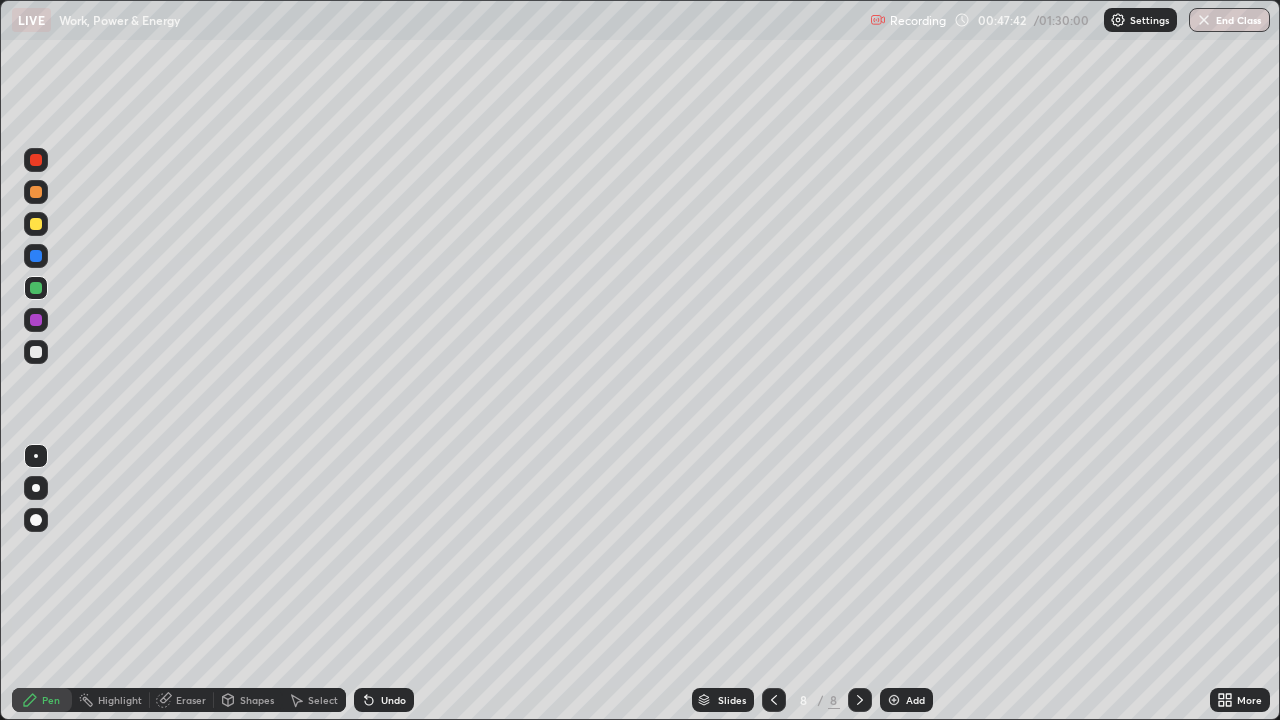 click at bounding box center (36, 160) 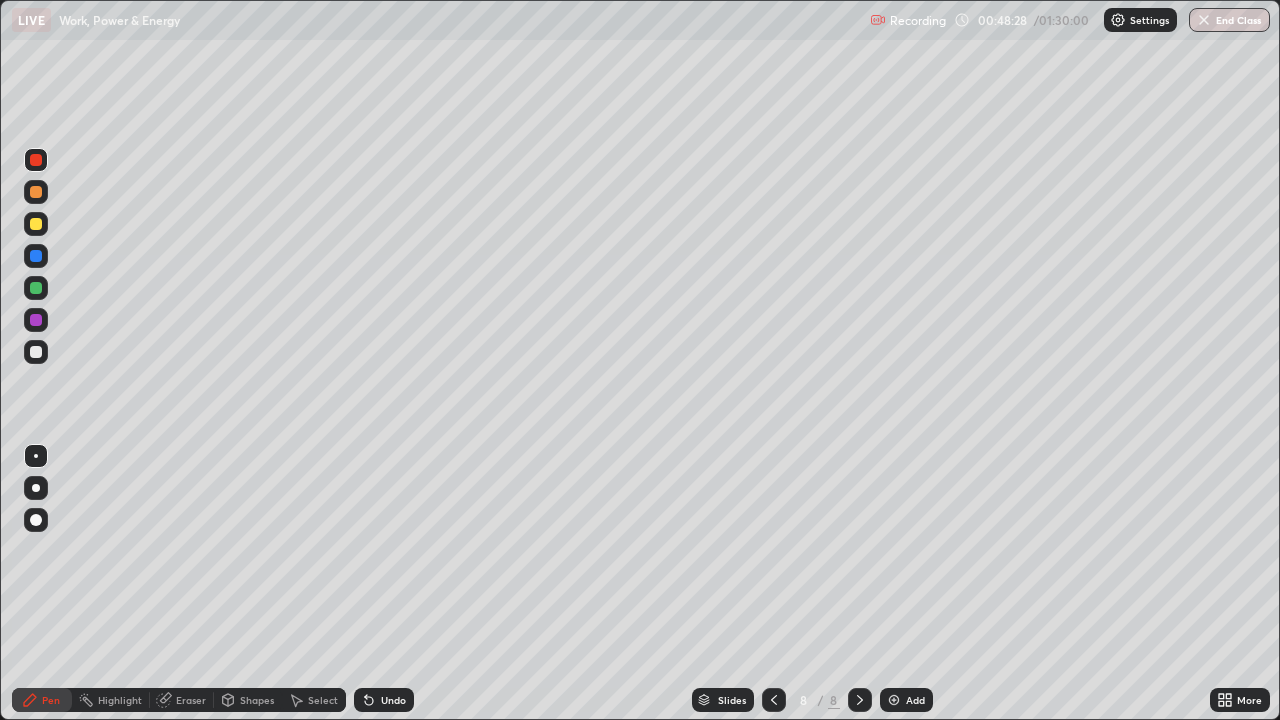 click at bounding box center (36, 352) 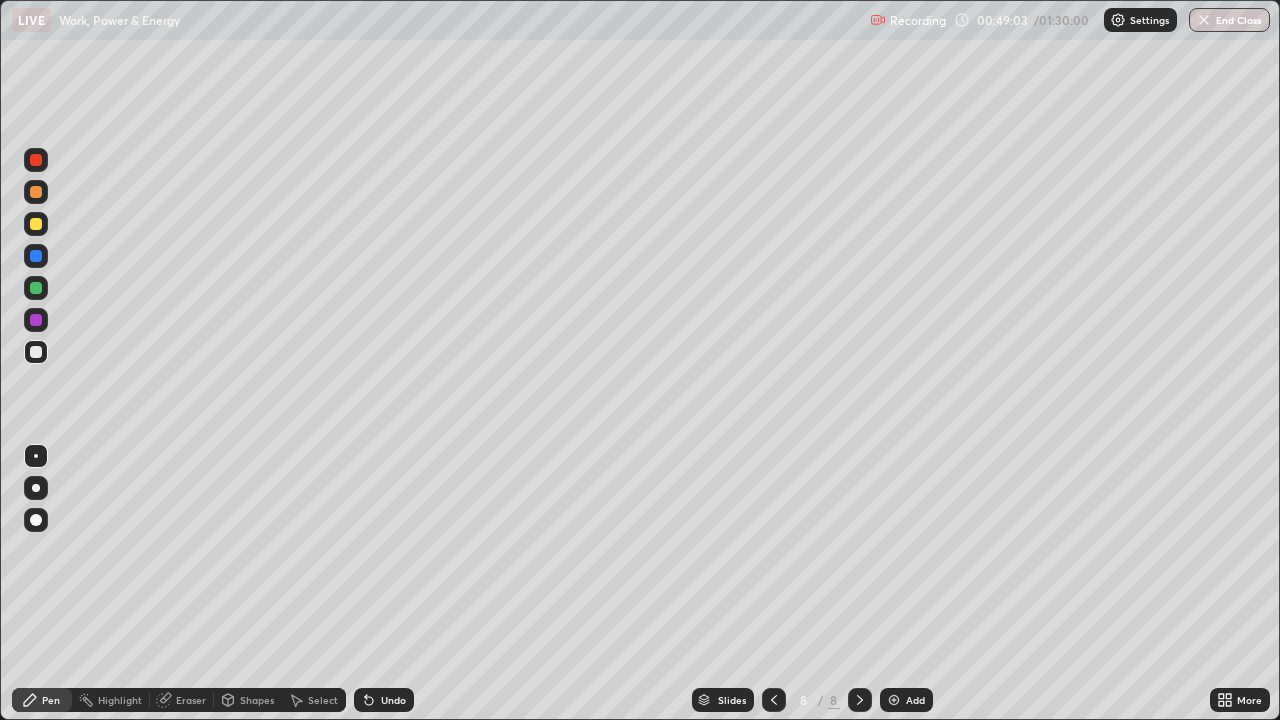 click at bounding box center (36, 256) 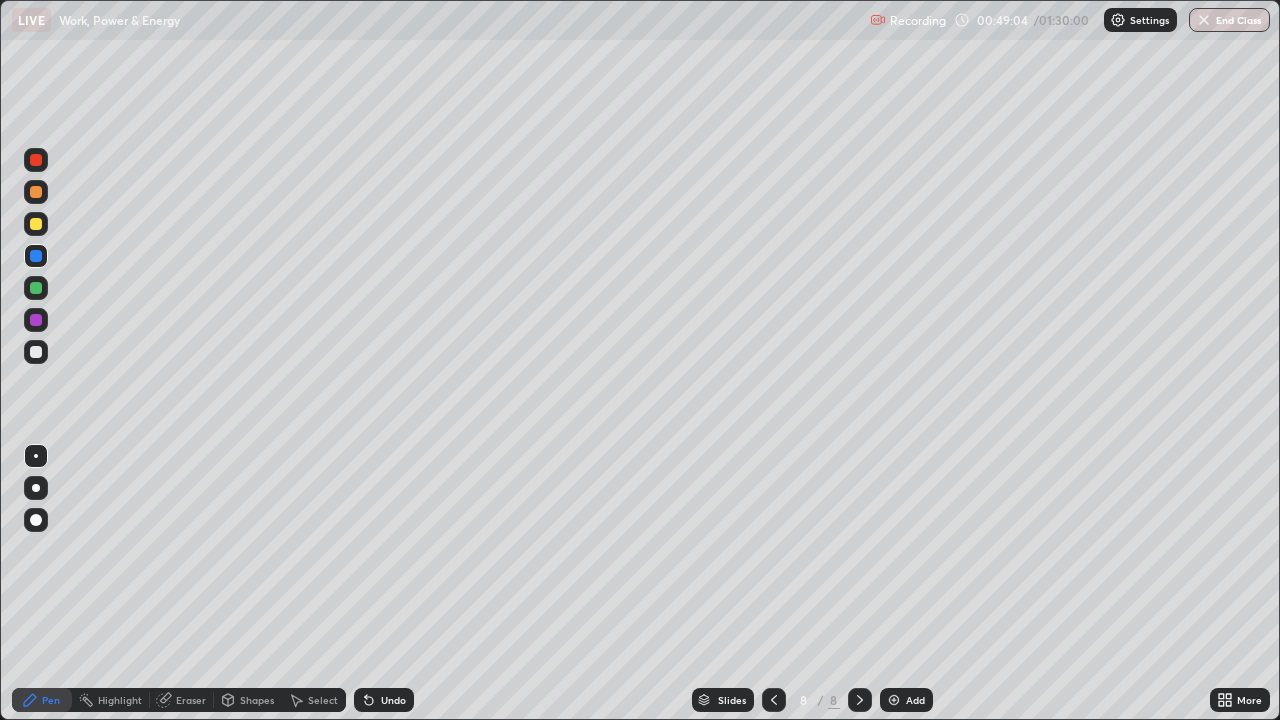 click at bounding box center (36, 320) 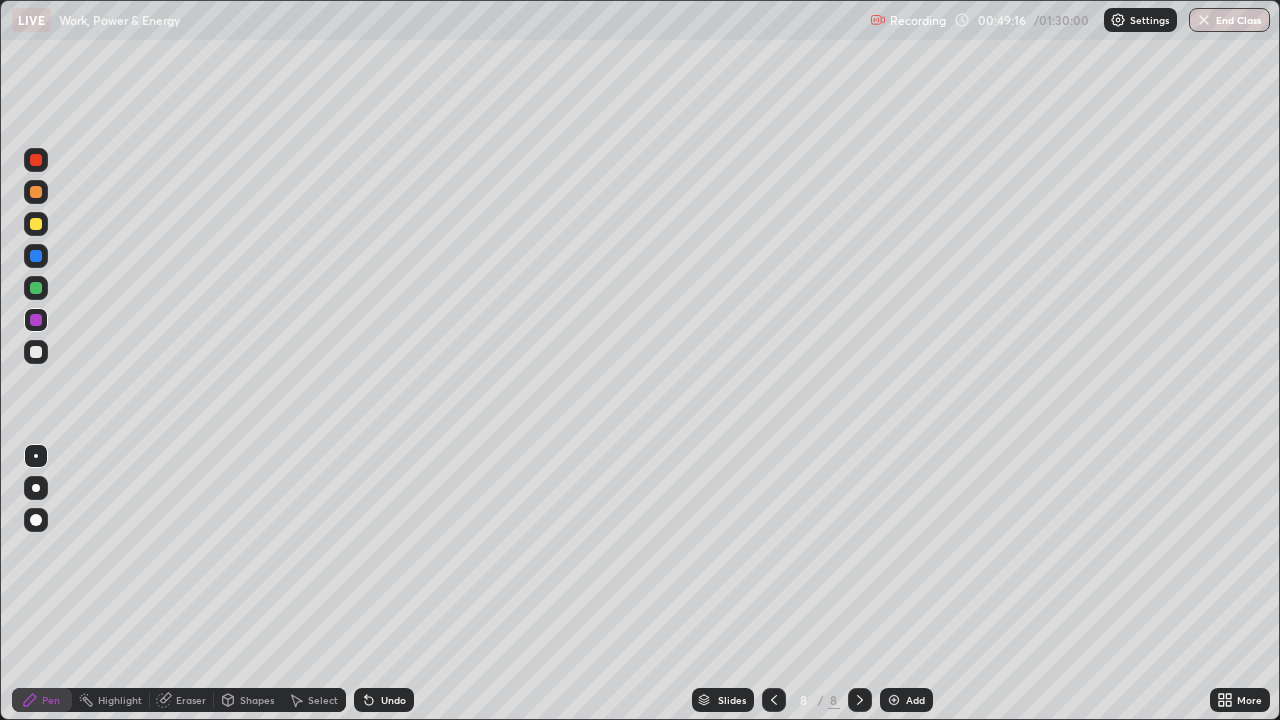 click at bounding box center [36, 352] 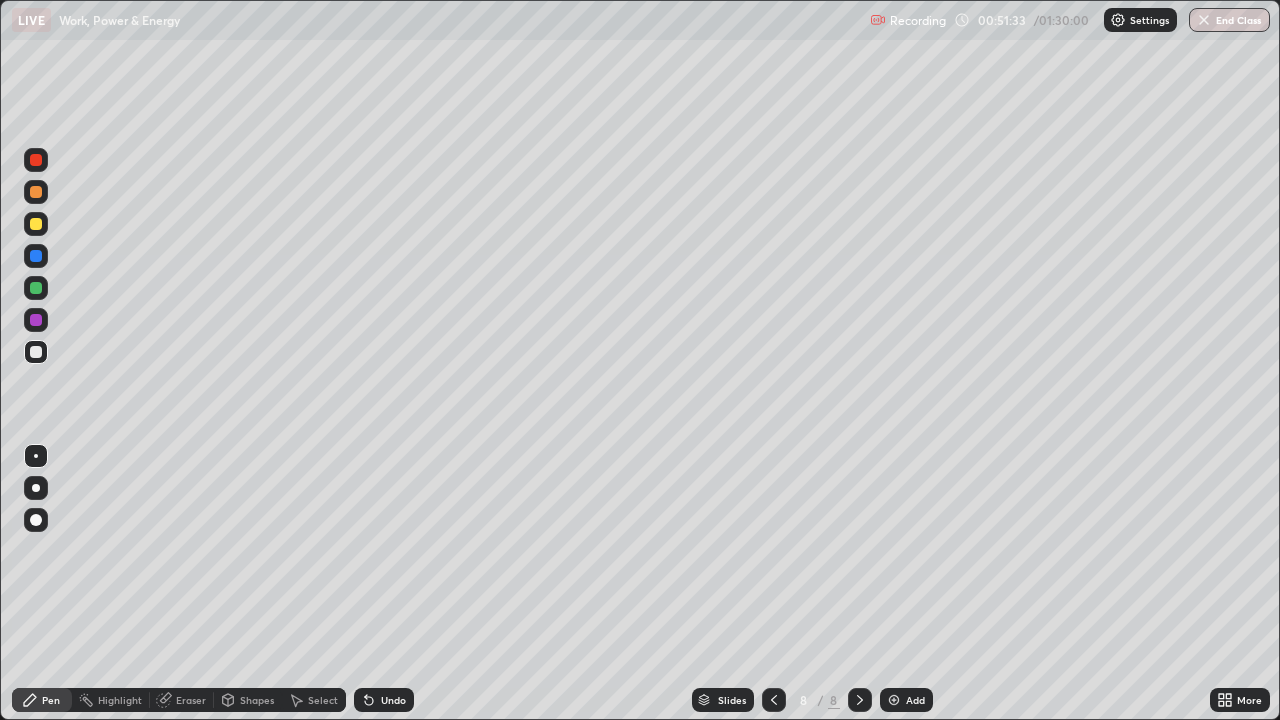 click at bounding box center (36, 288) 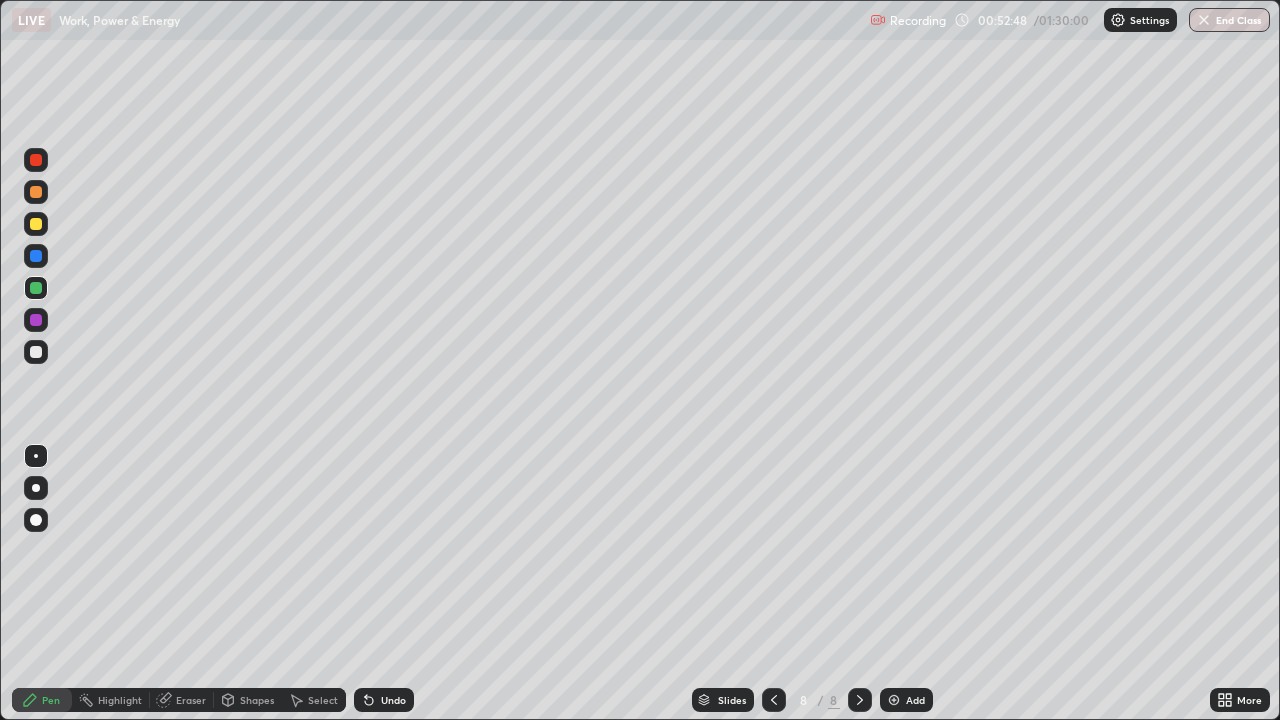 click at bounding box center [36, 320] 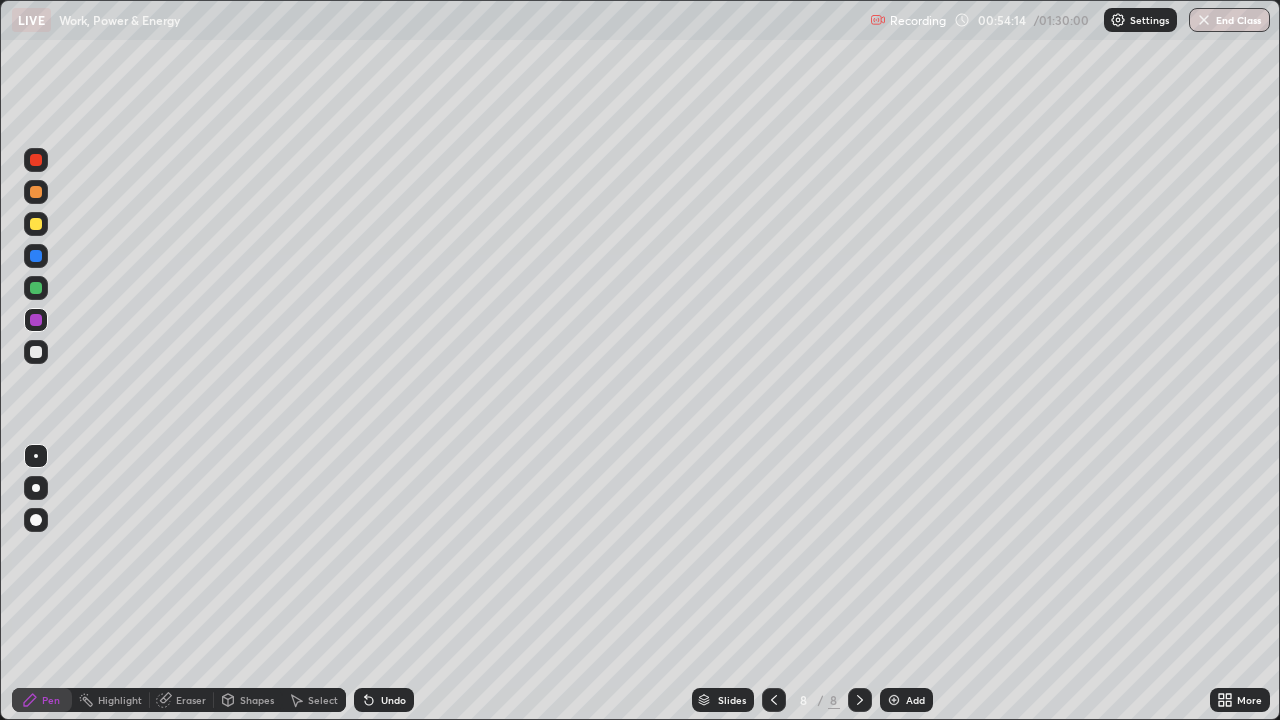 click 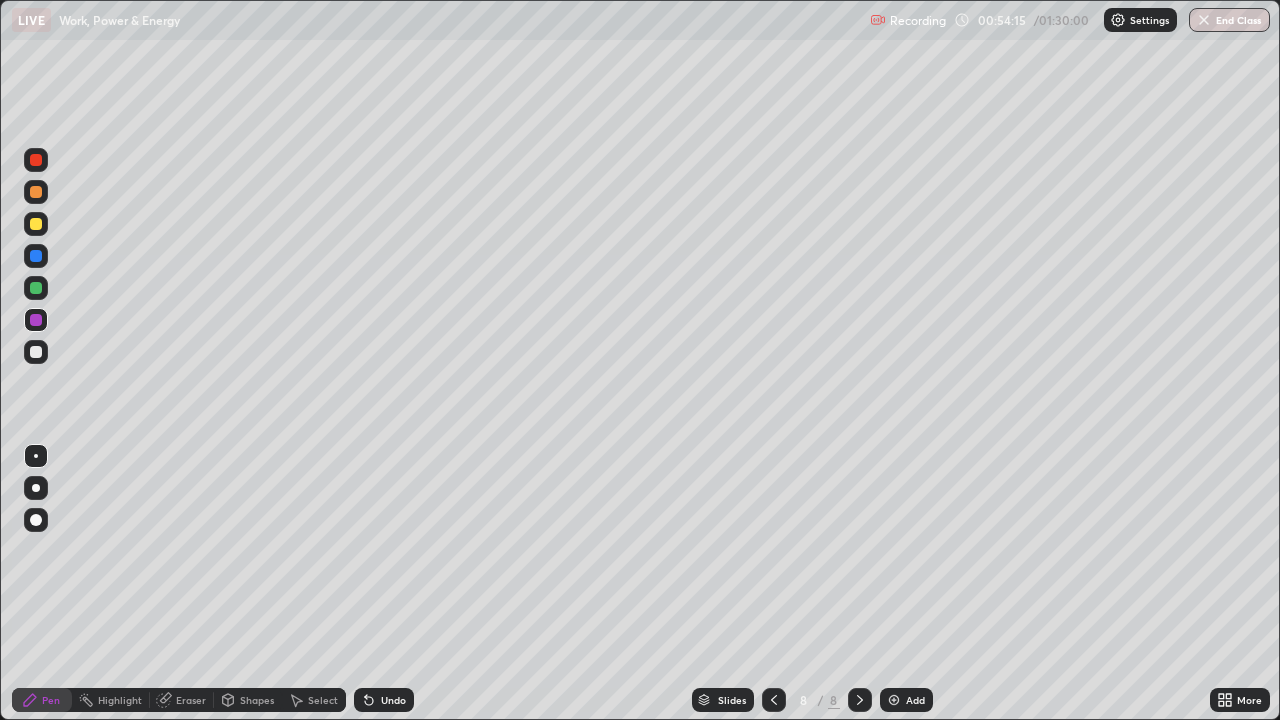 click on "Add" at bounding box center (906, 700) 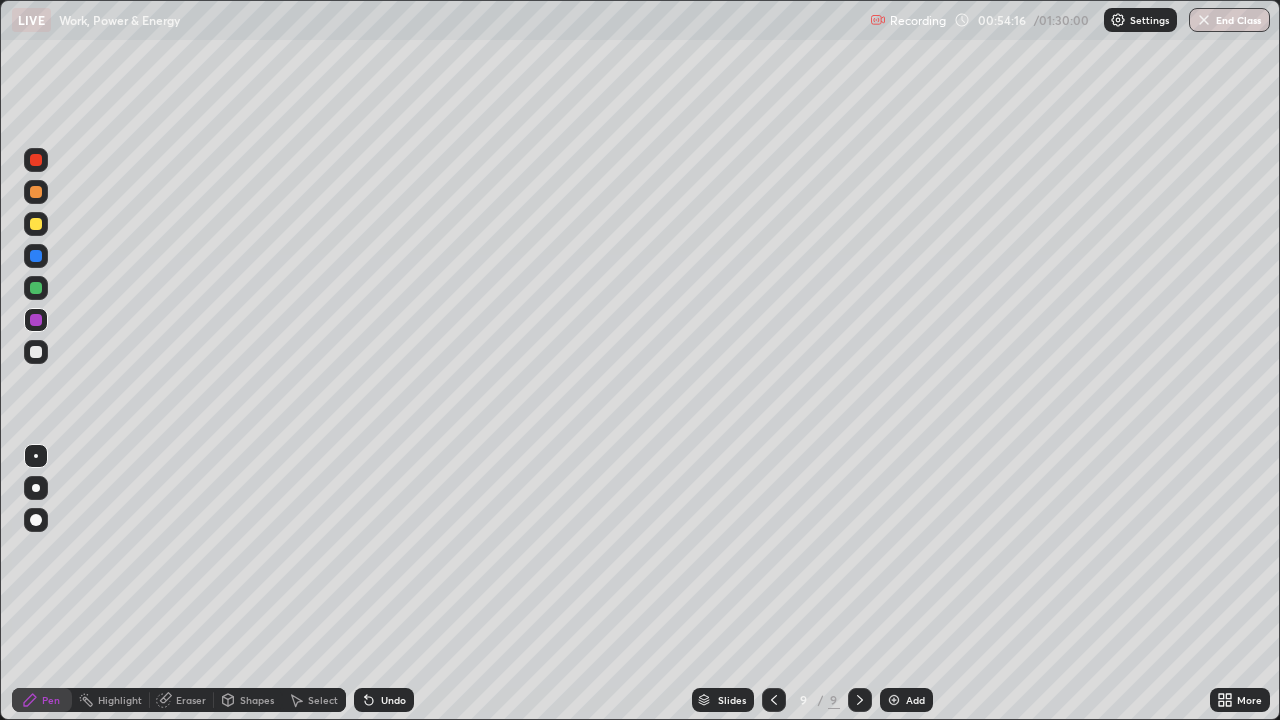 click at bounding box center [36, 352] 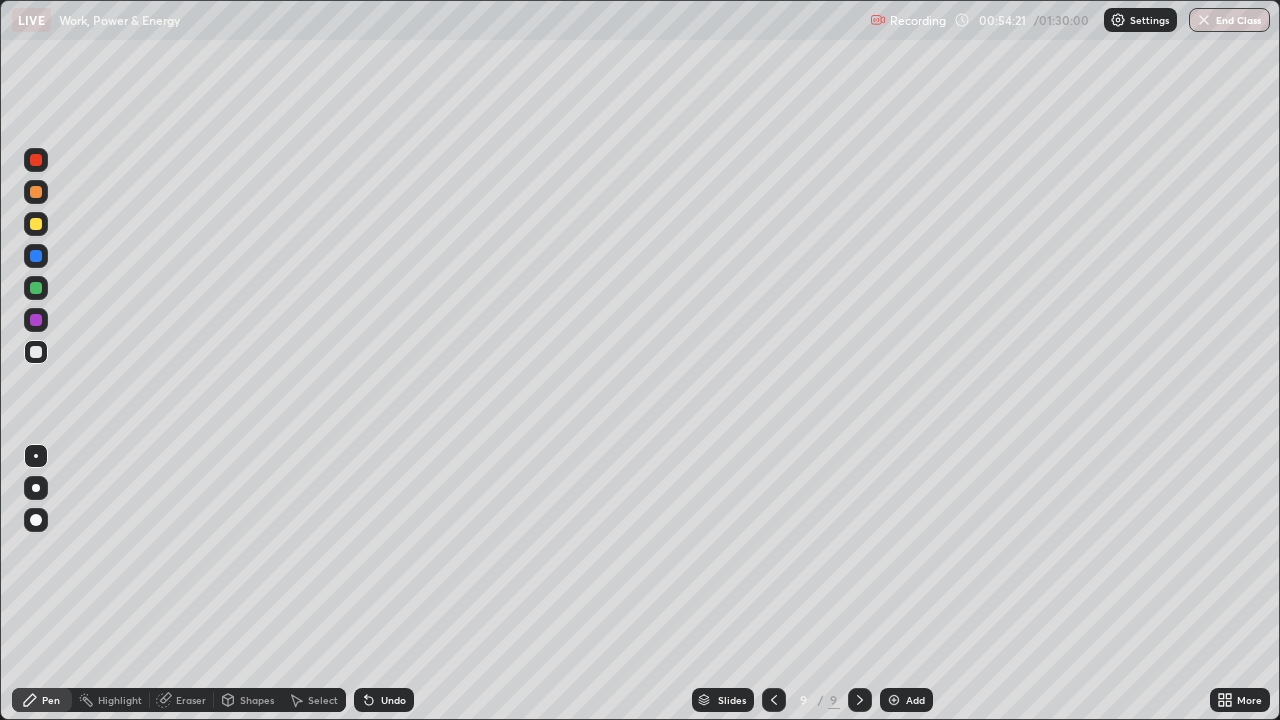click at bounding box center (36, 224) 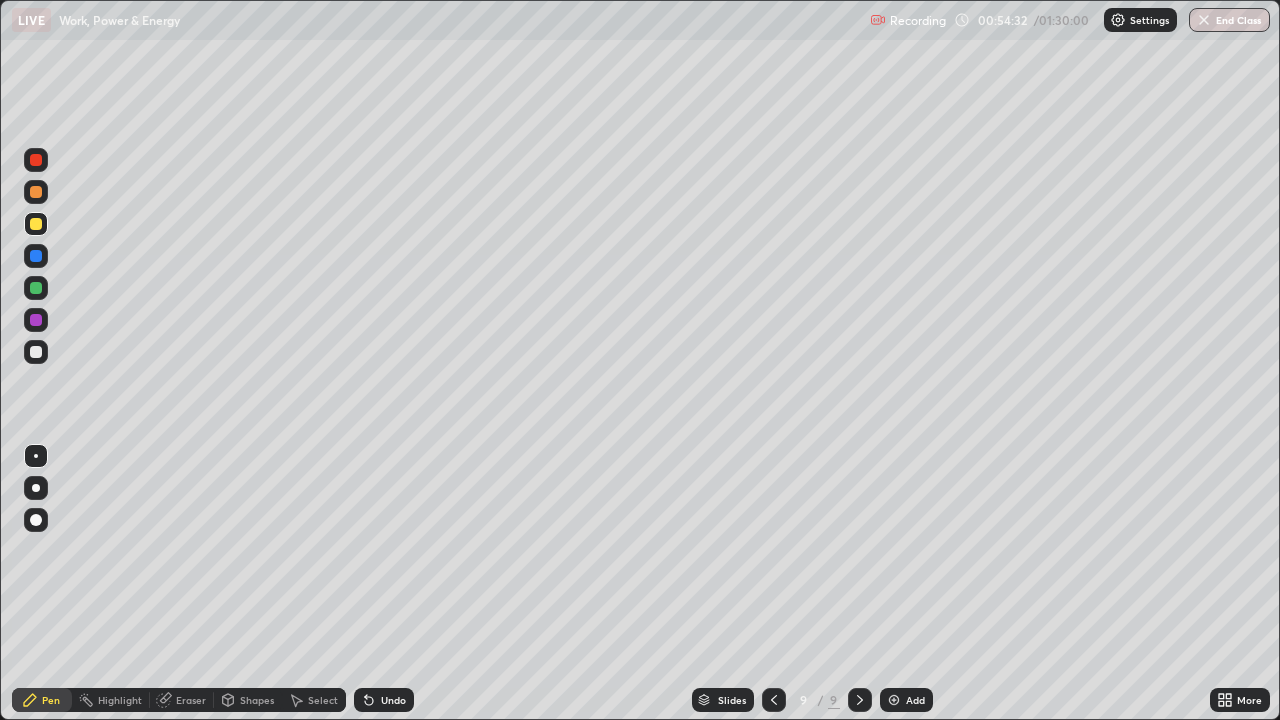 click at bounding box center [36, 352] 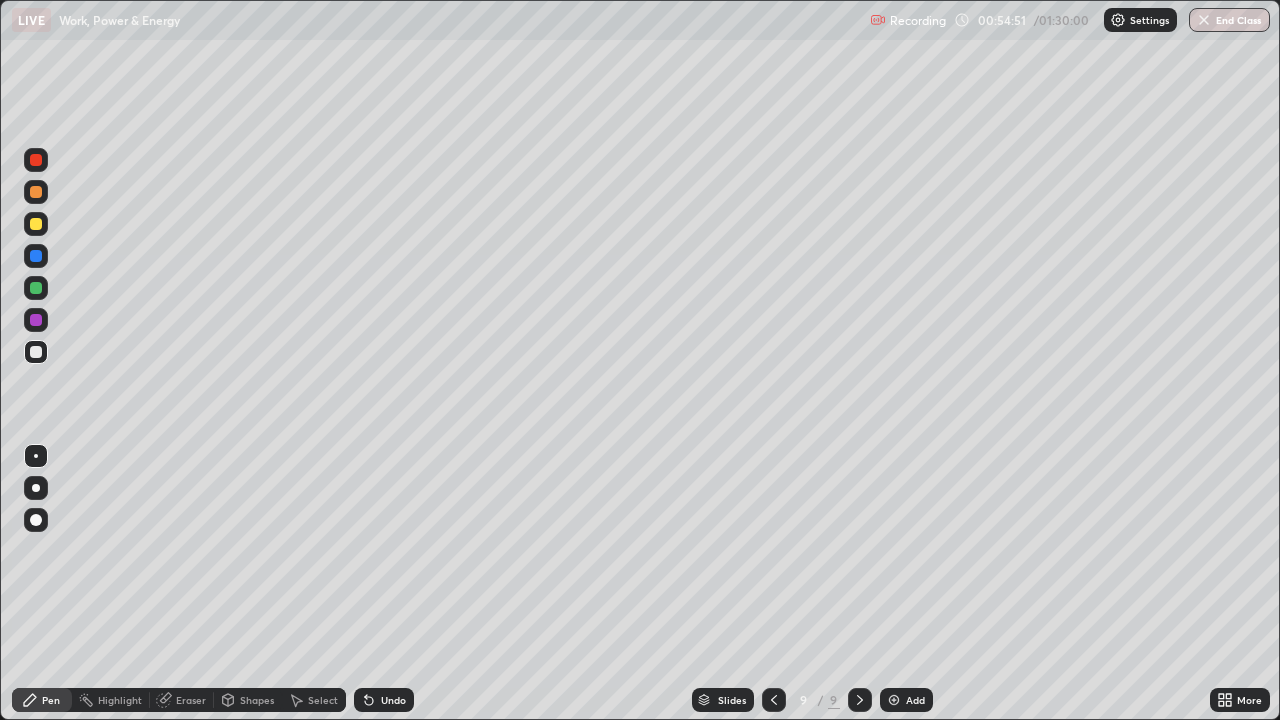 click at bounding box center (36, 256) 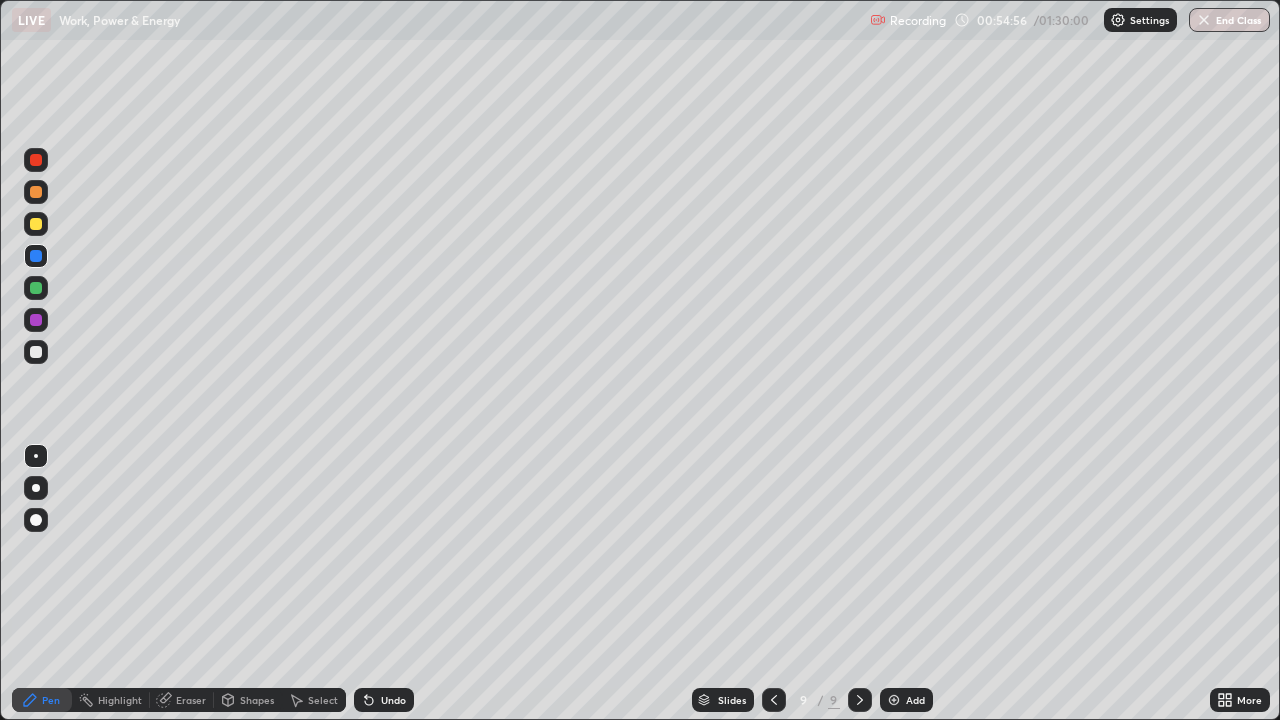 click at bounding box center [36, 288] 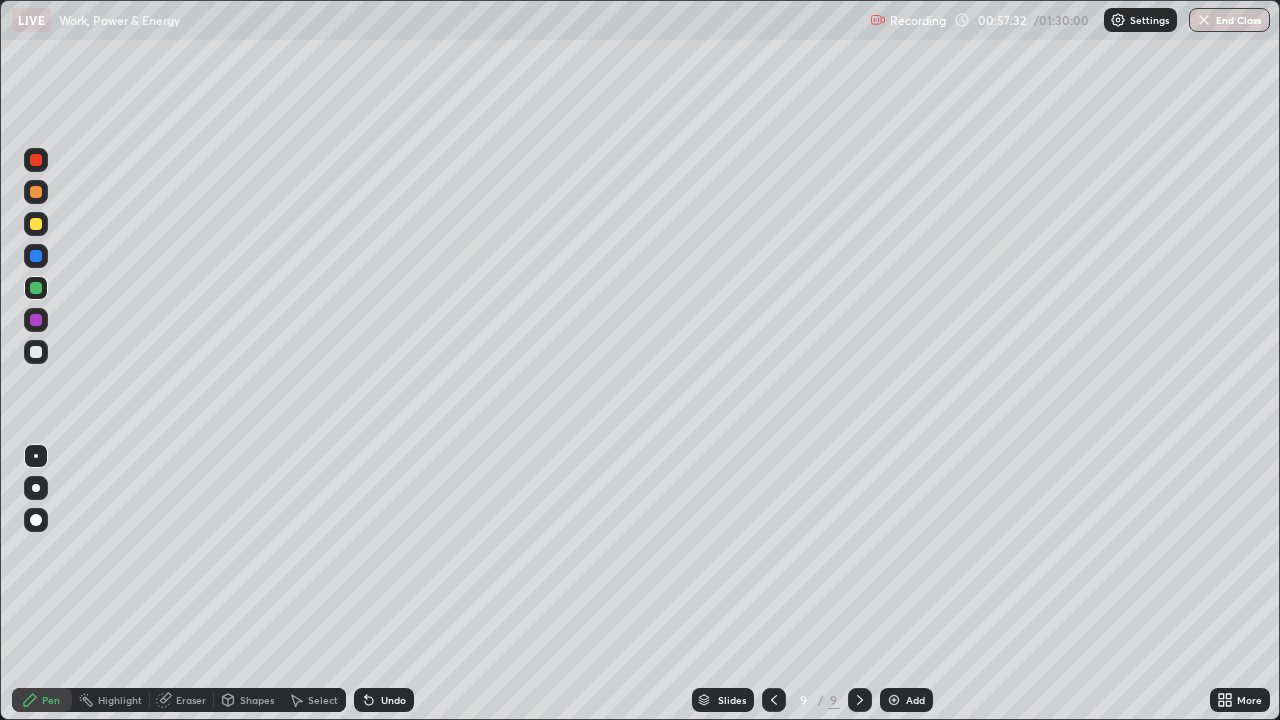 click 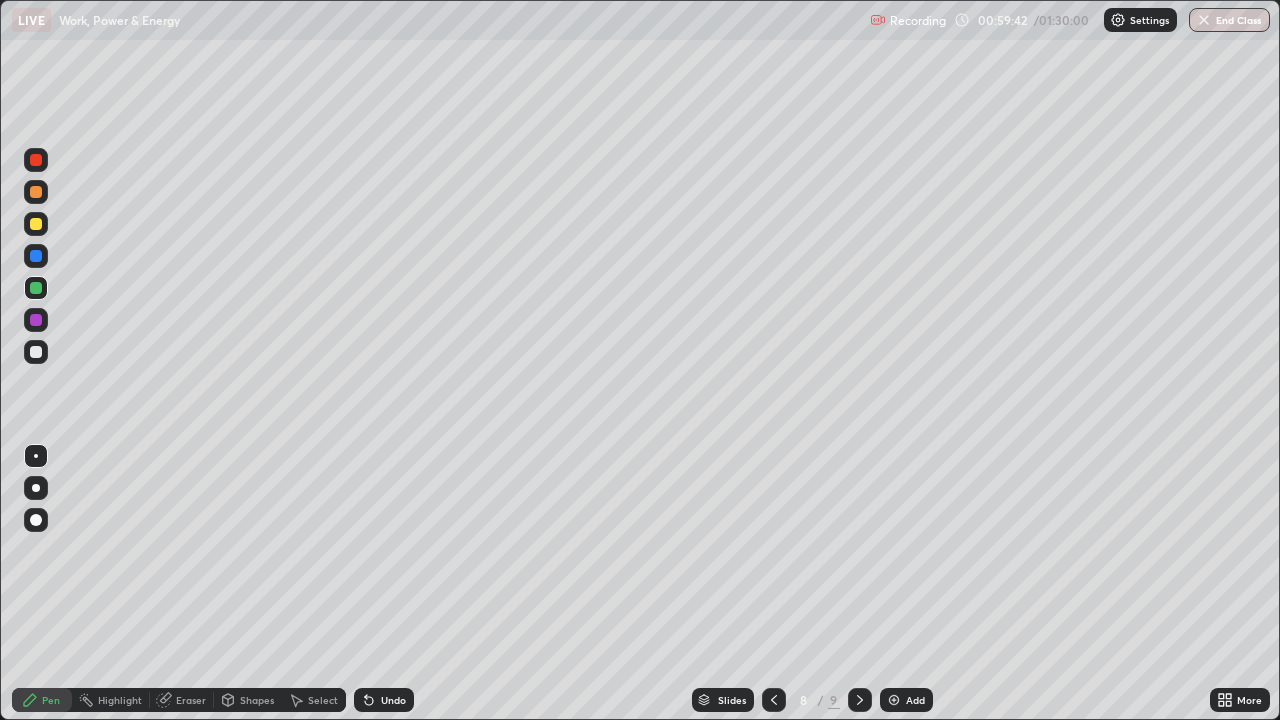 click 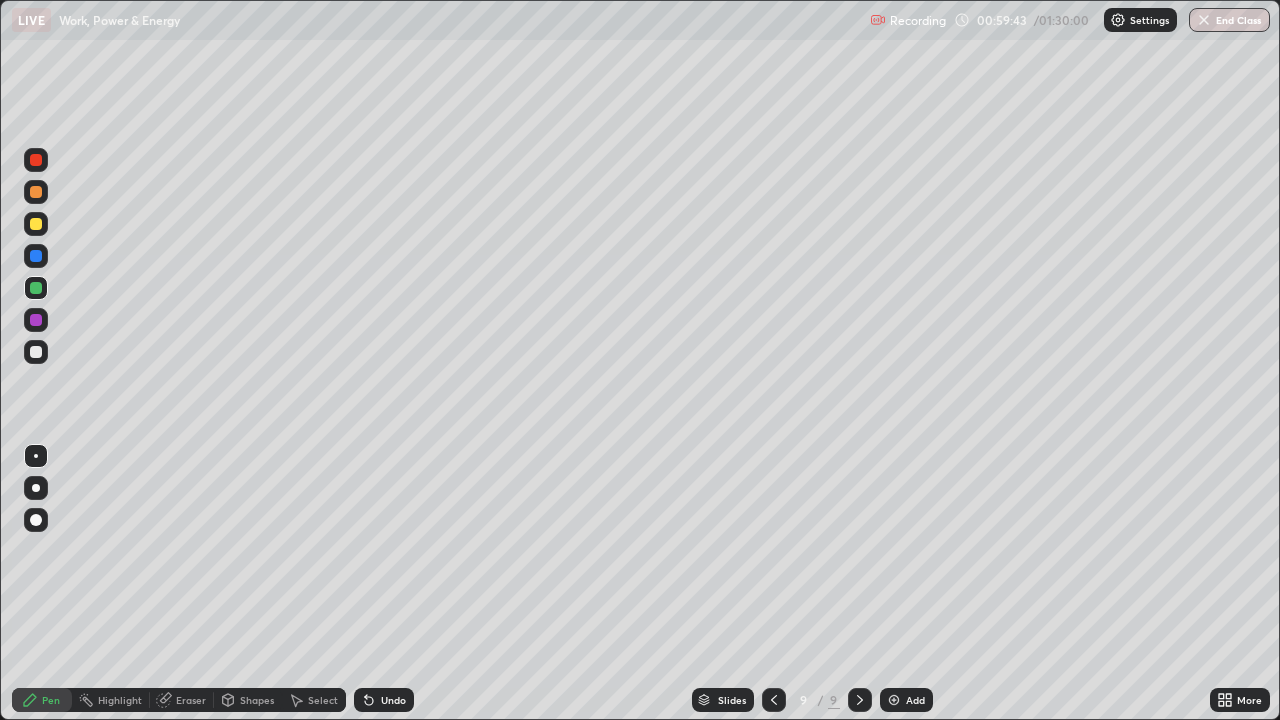 click on "Add" at bounding box center (906, 700) 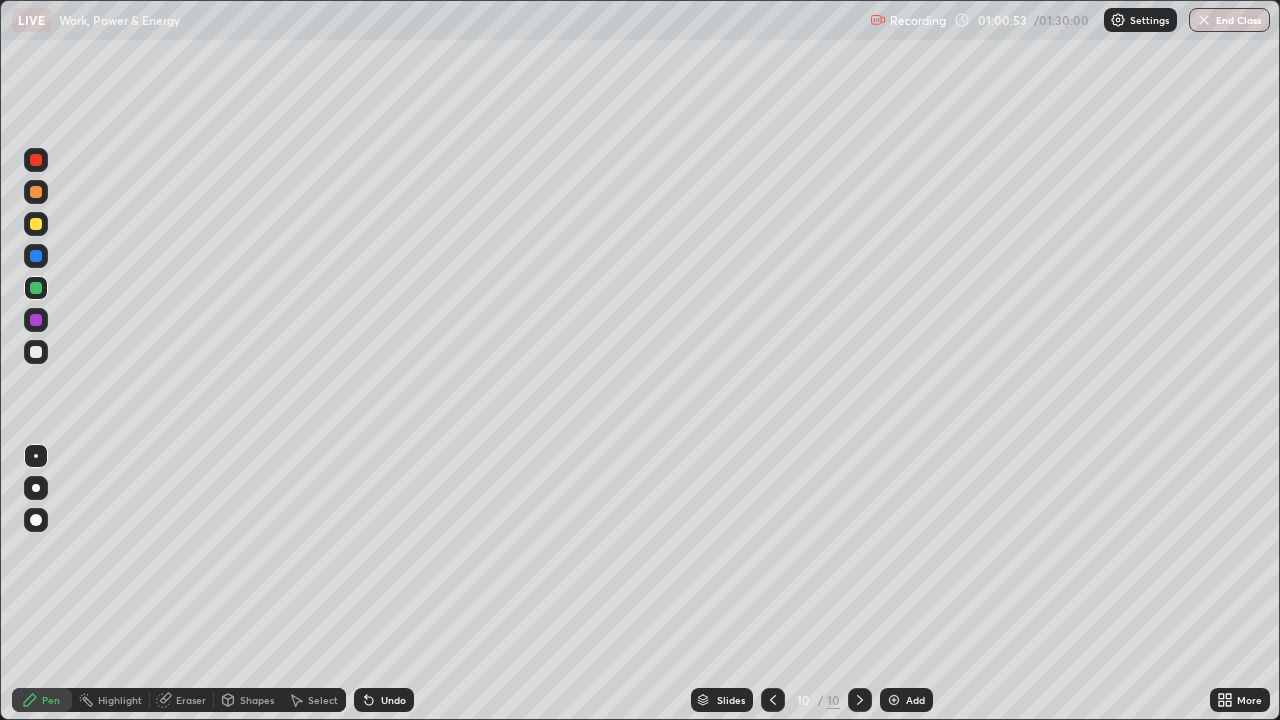 click at bounding box center [36, 352] 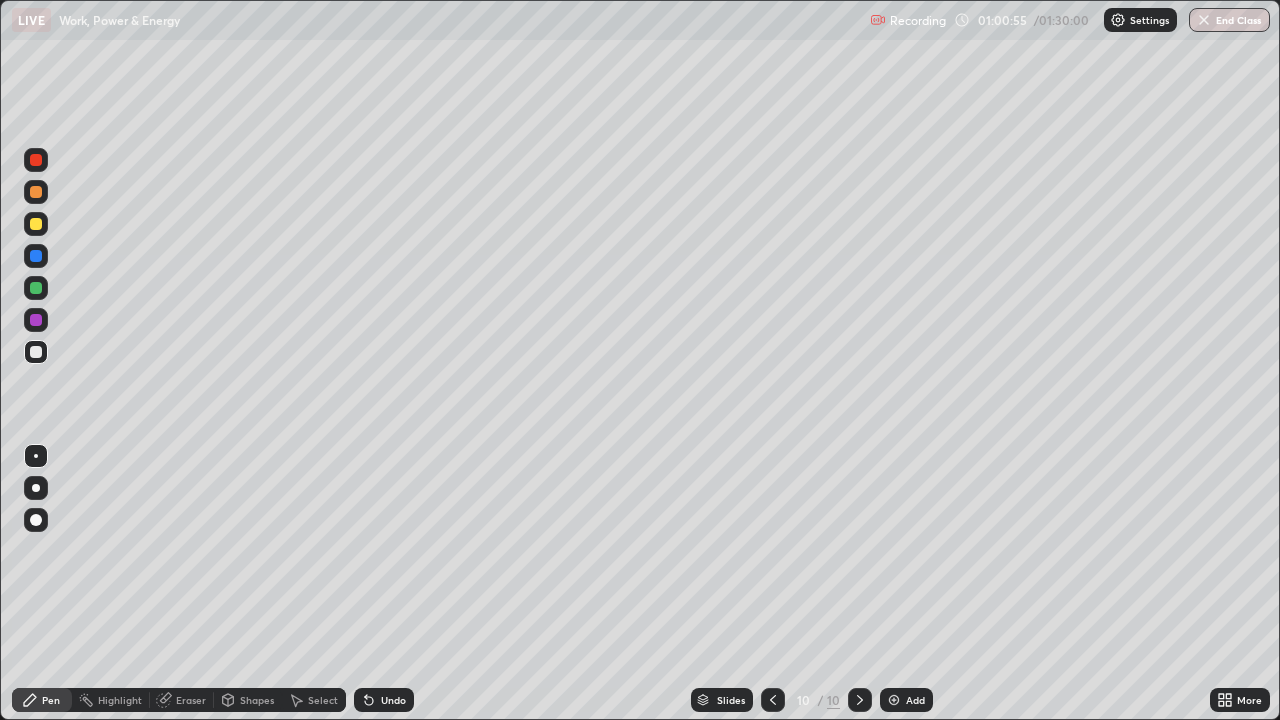 click 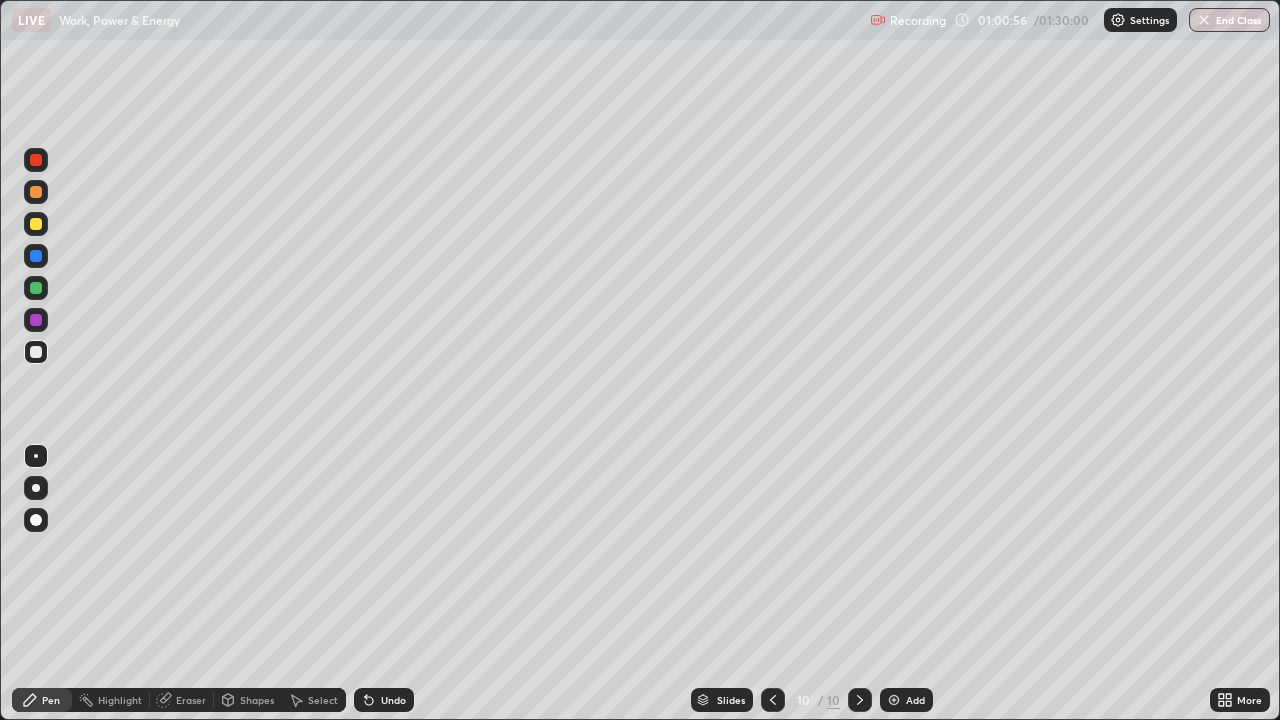 click at bounding box center (894, 700) 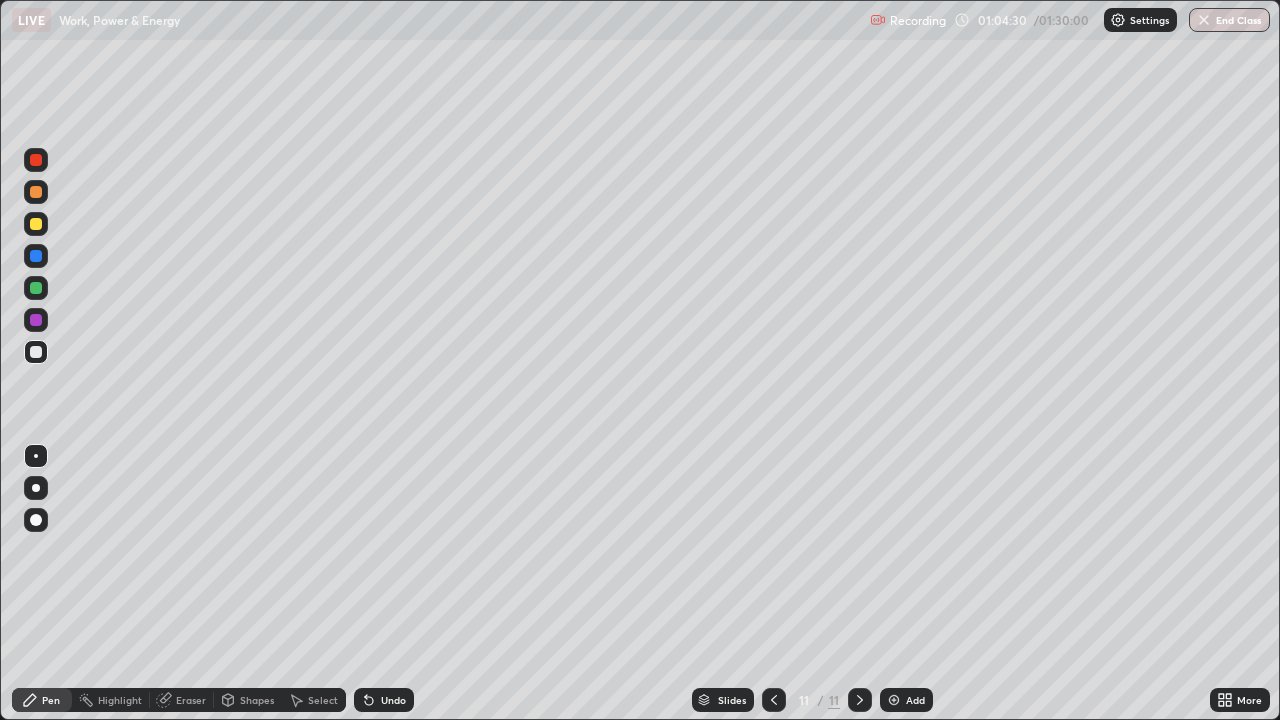 click 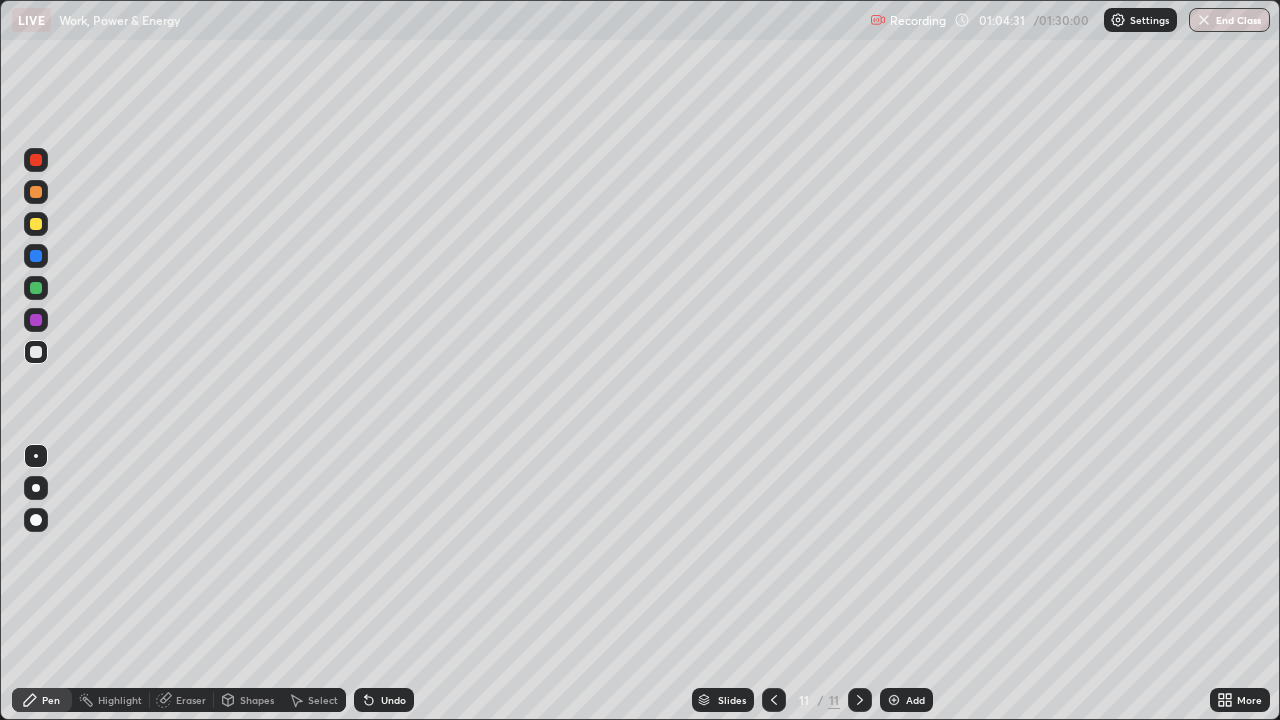 click on "Add" at bounding box center [915, 700] 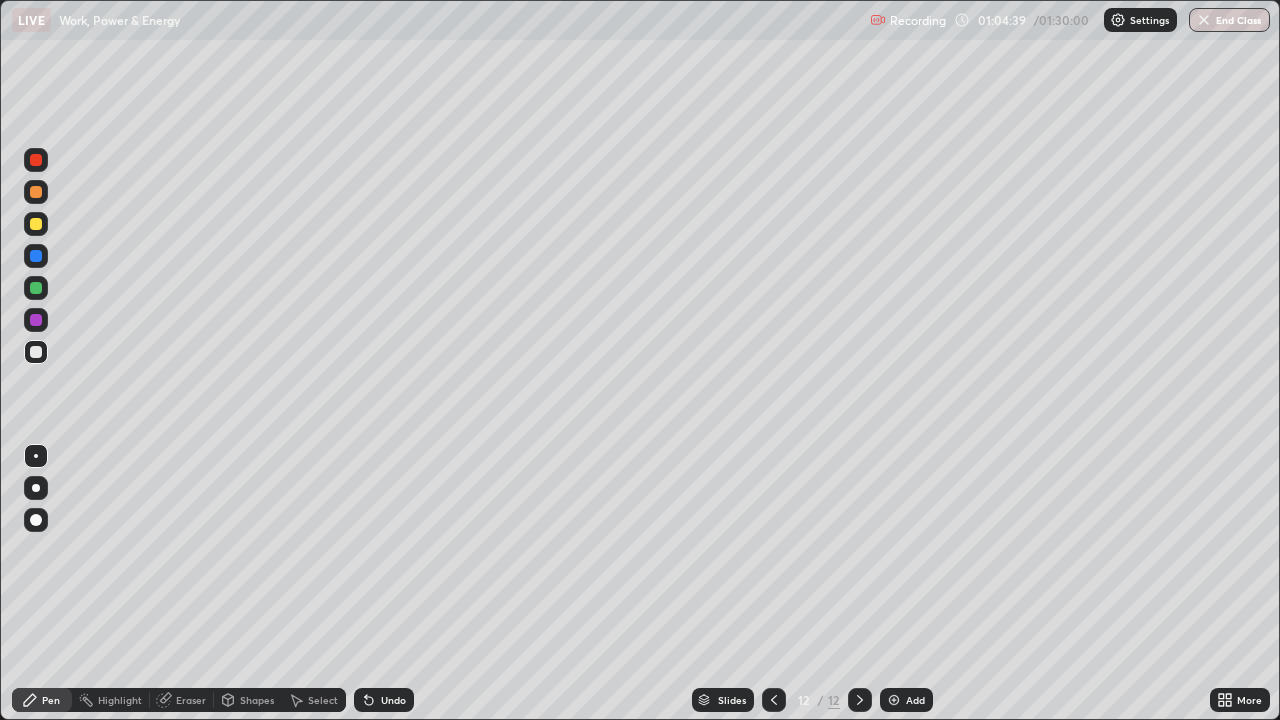 click at bounding box center [36, 224] 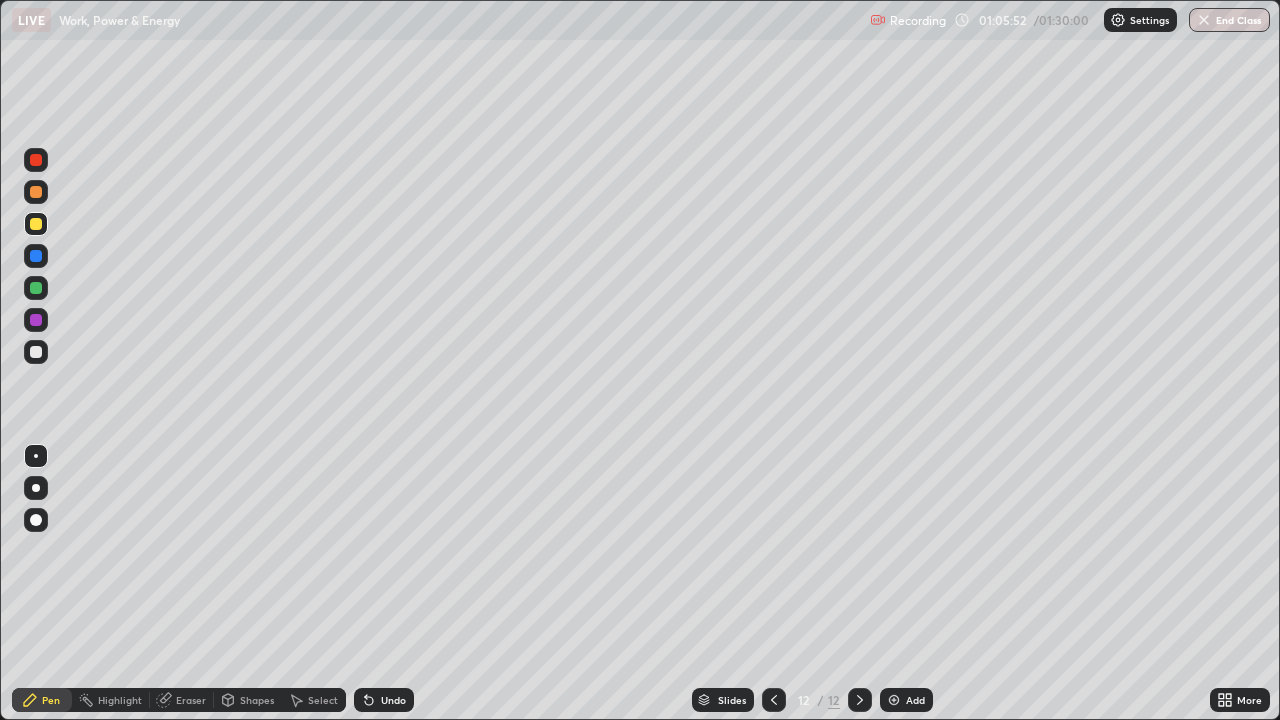click at bounding box center (36, 256) 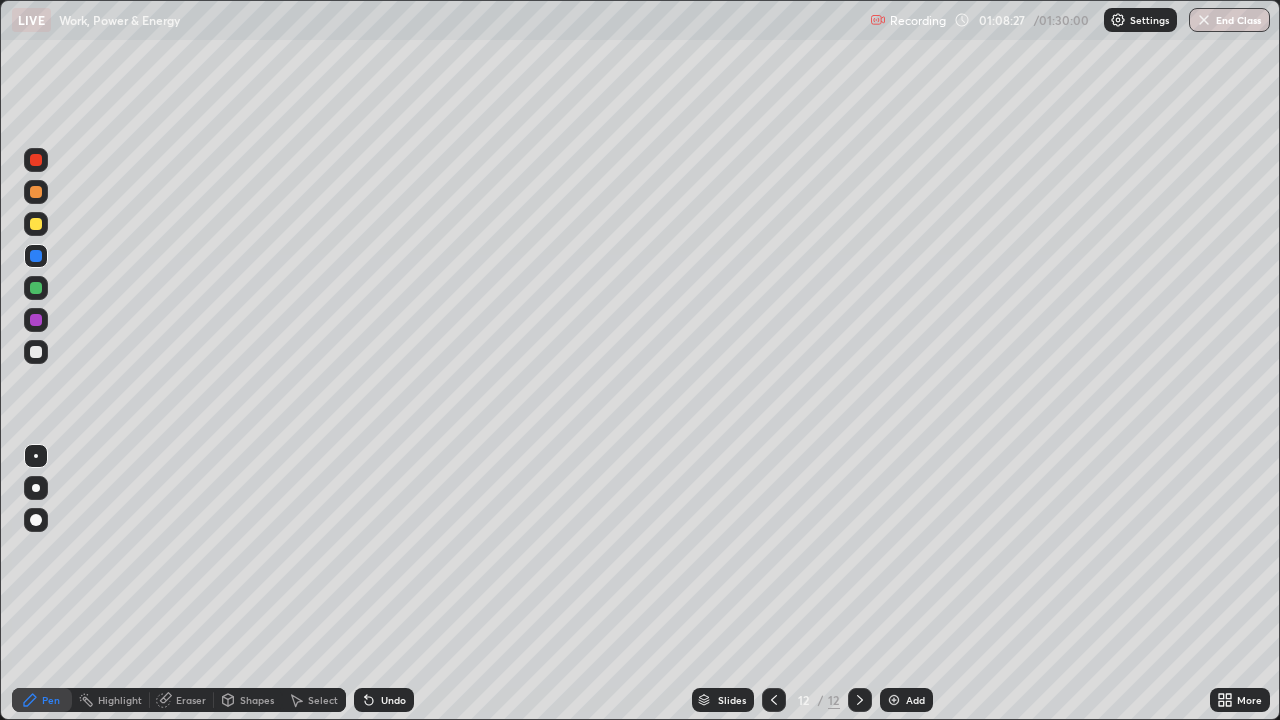 click at bounding box center (36, 288) 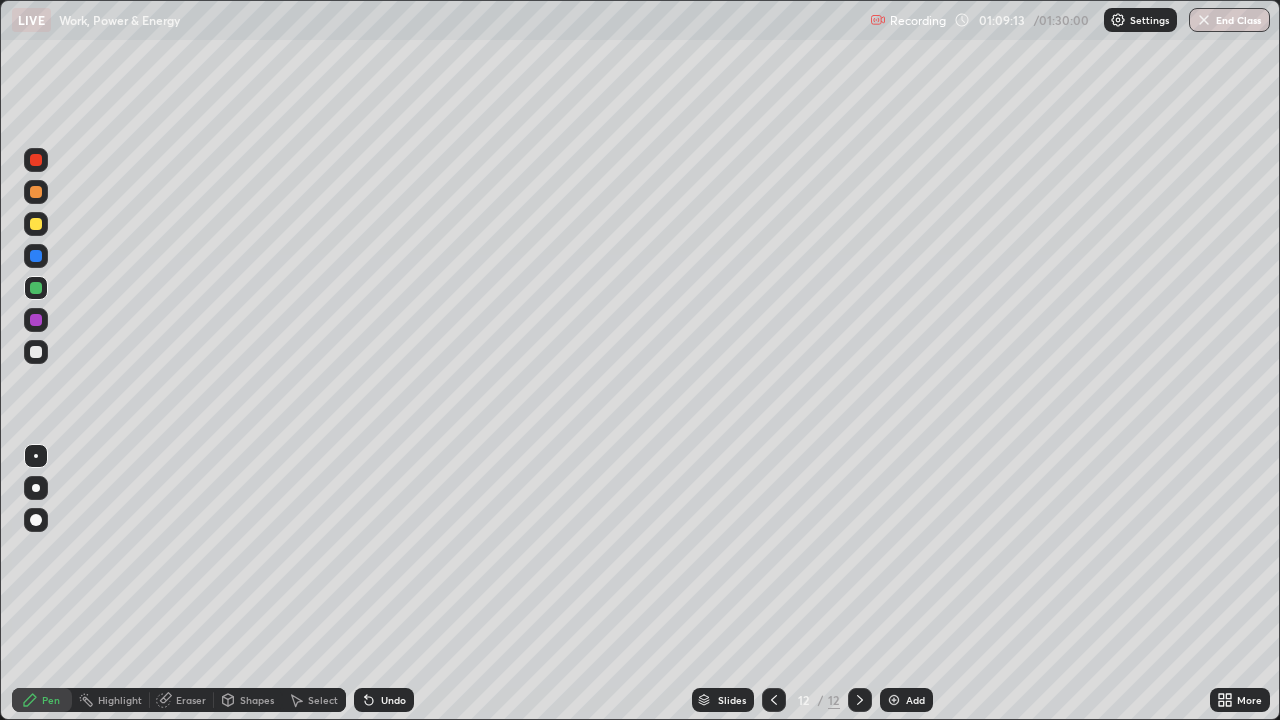 click at bounding box center (36, 192) 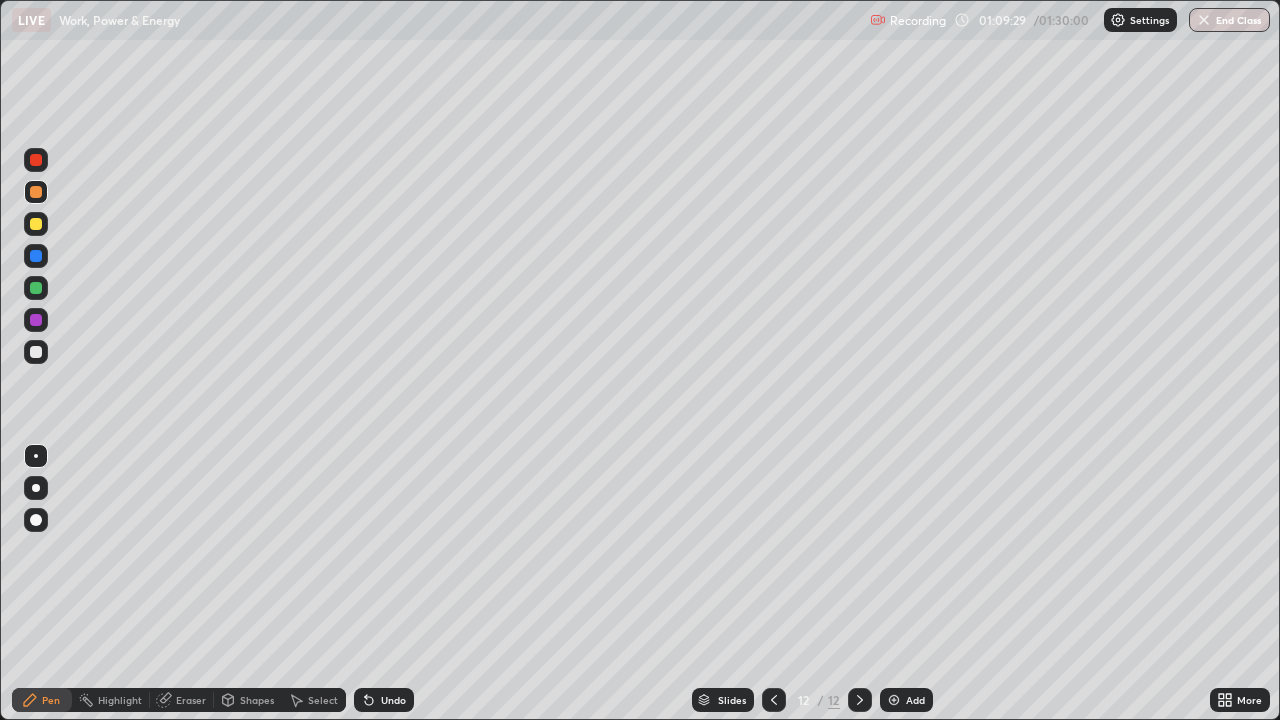 click at bounding box center (36, 160) 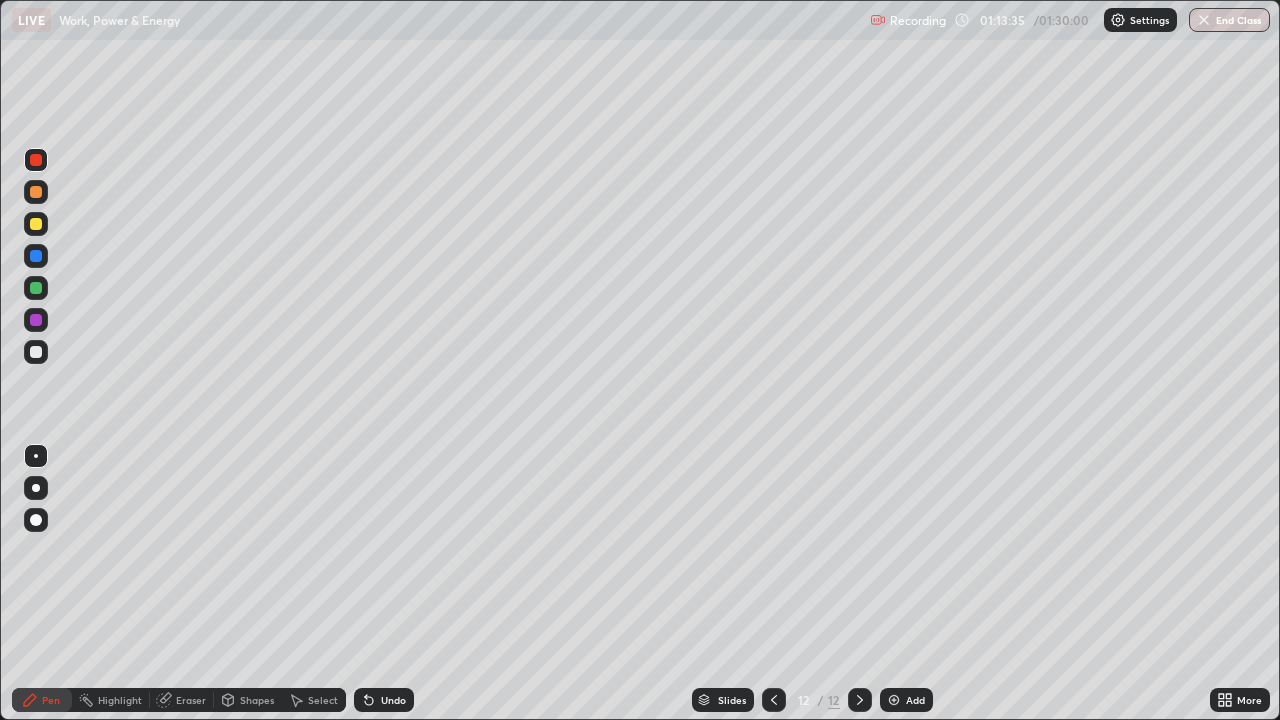 click at bounding box center [36, 352] 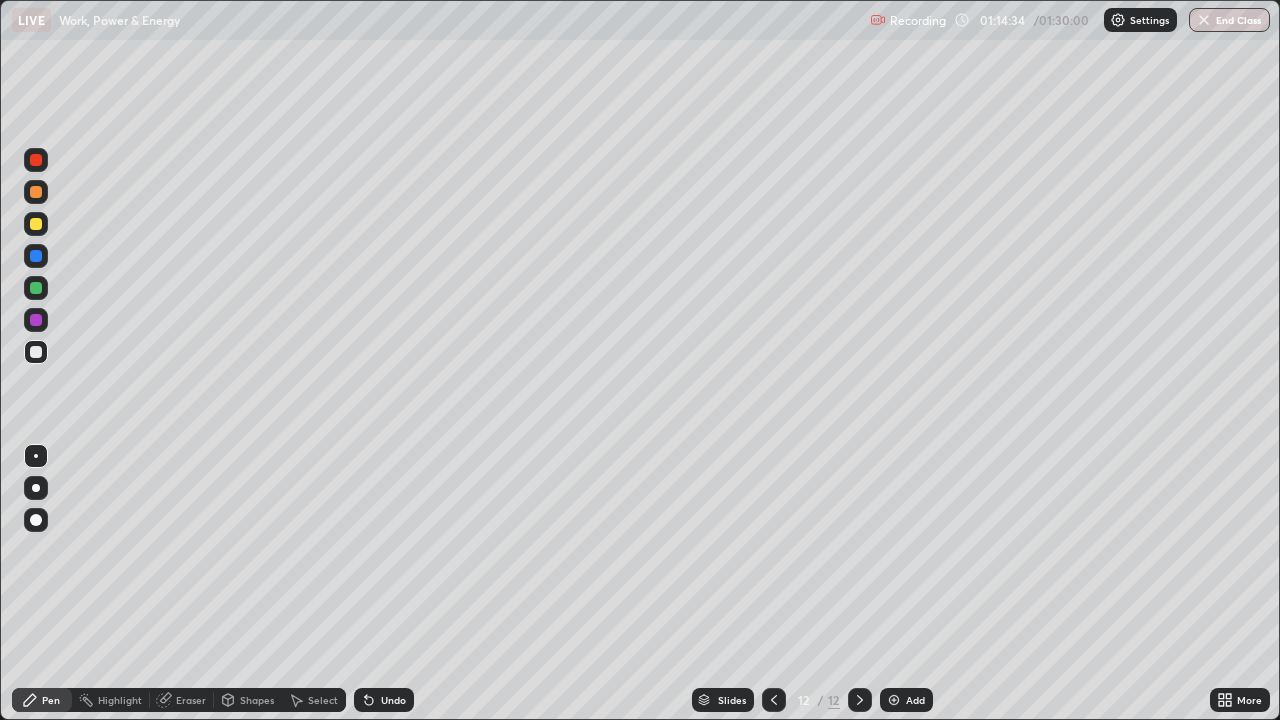 click at bounding box center [36, 352] 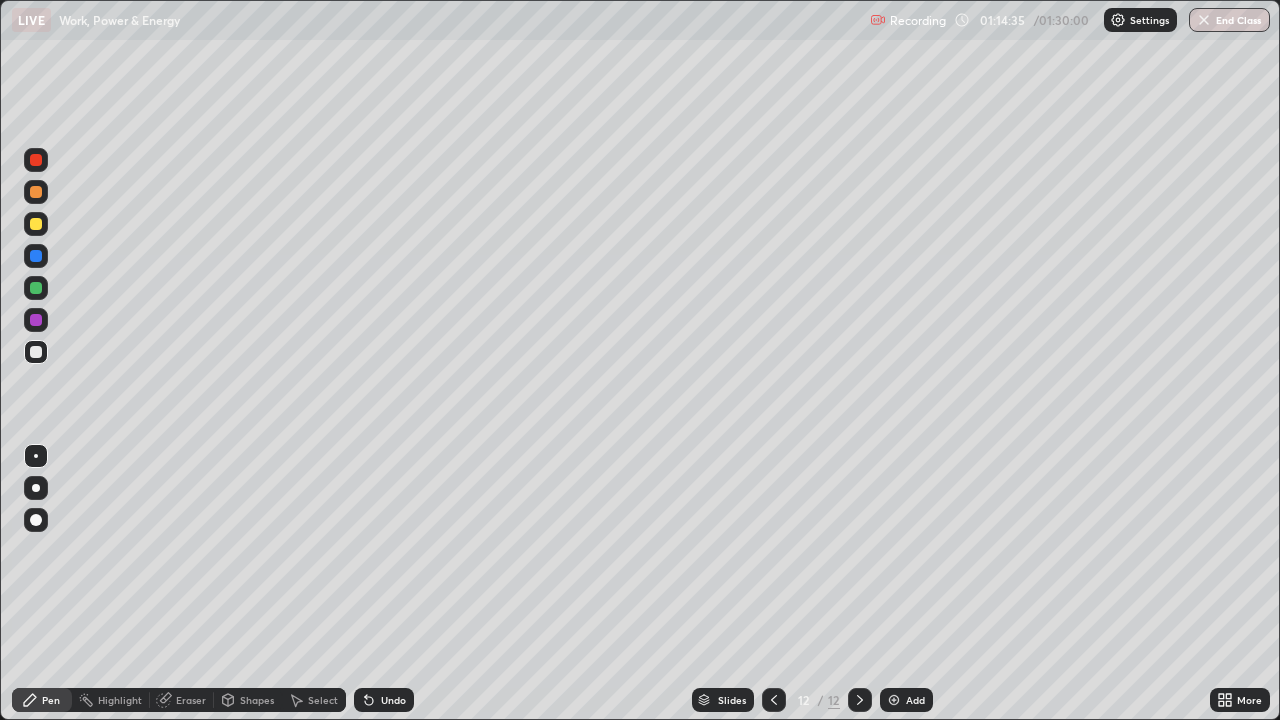 click on "Add" at bounding box center (915, 700) 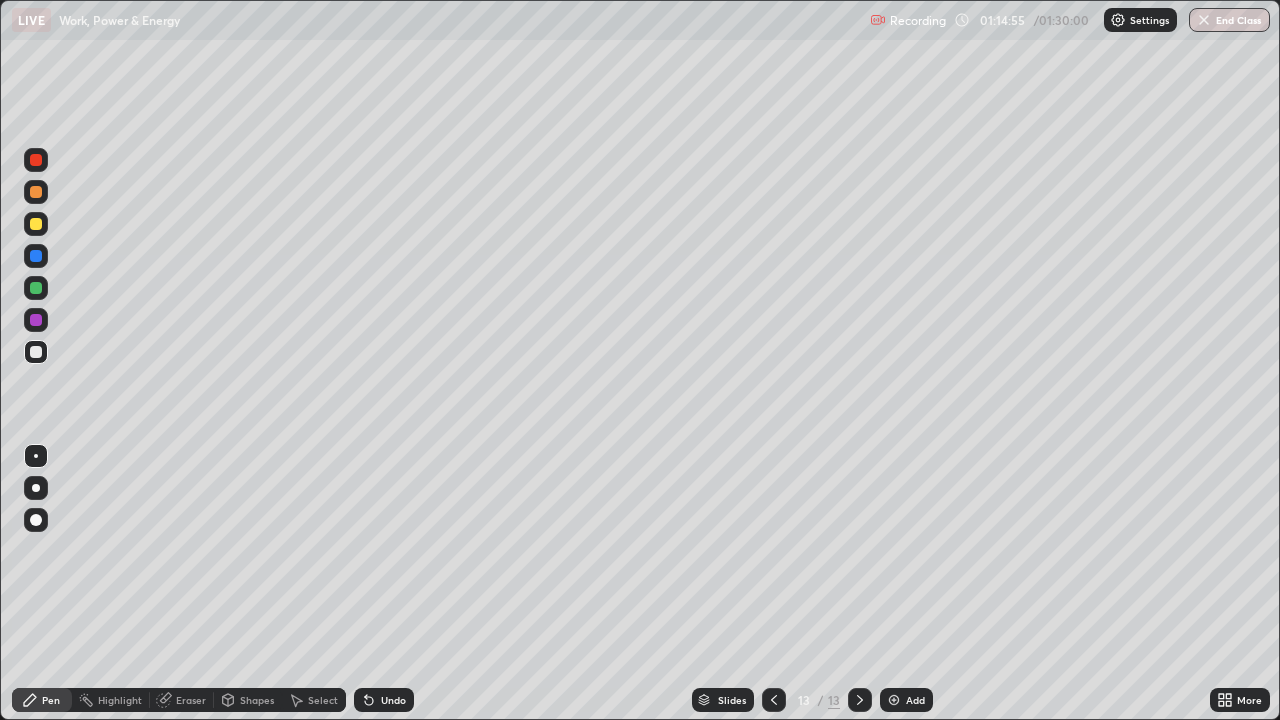 click on "Undo" at bounding box center (393, 700) 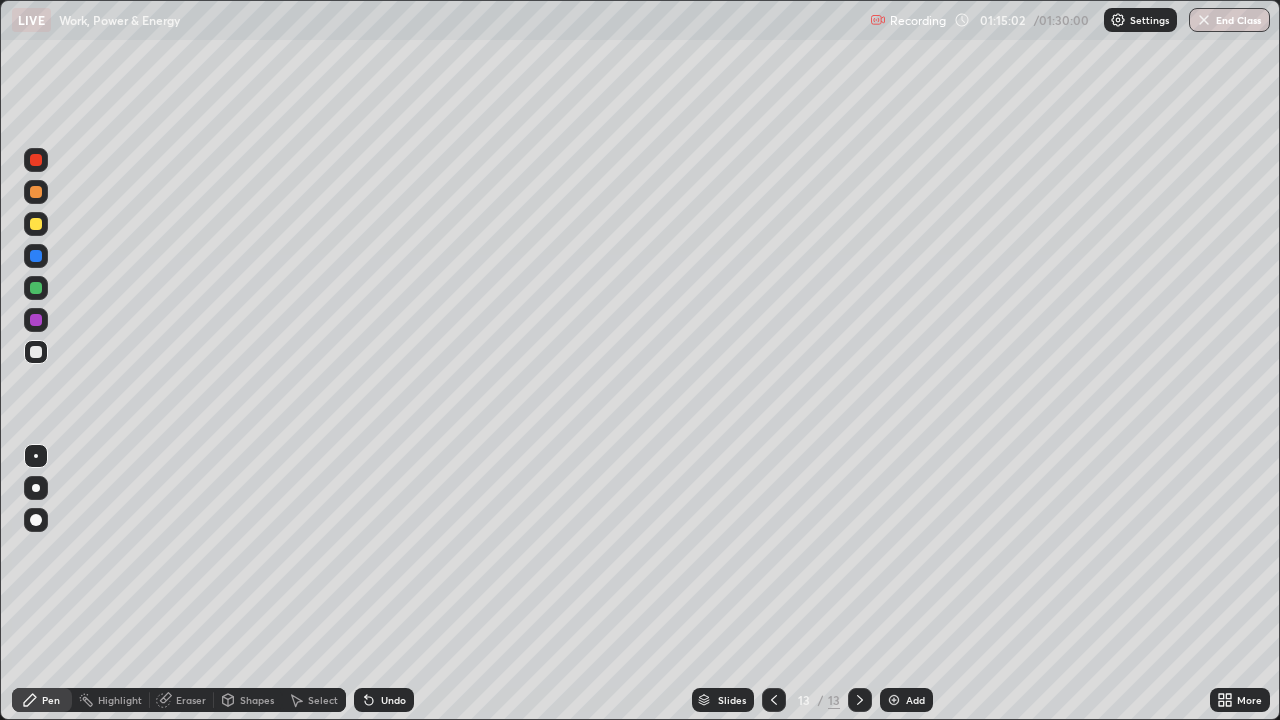 click at bounding box center [36, 256] 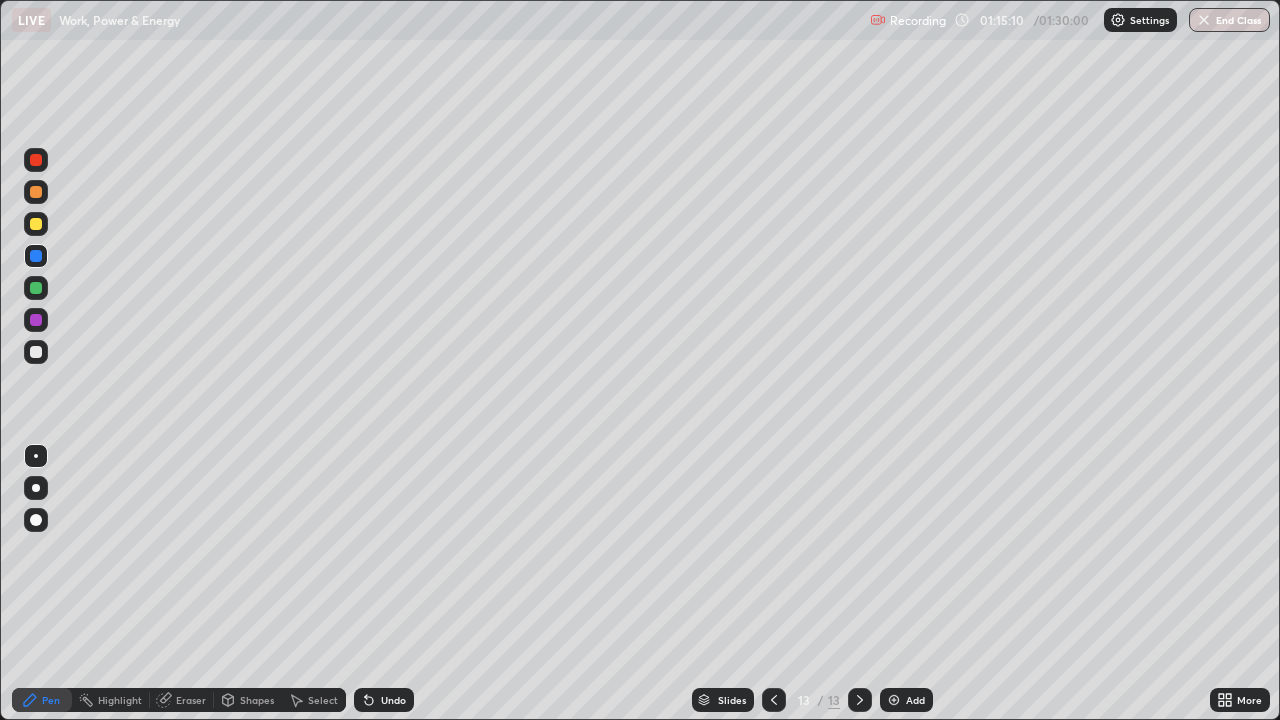 click at bounding box center (36, 224) 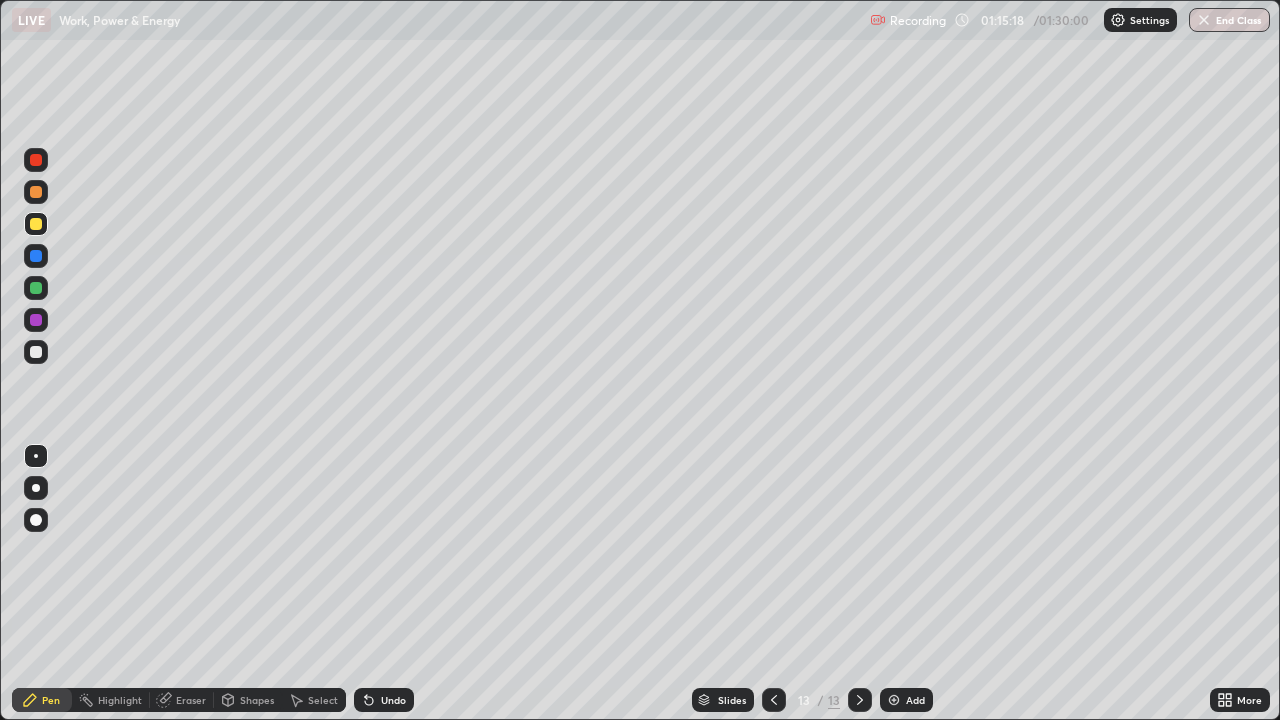 click at bounding box center [36, 192] 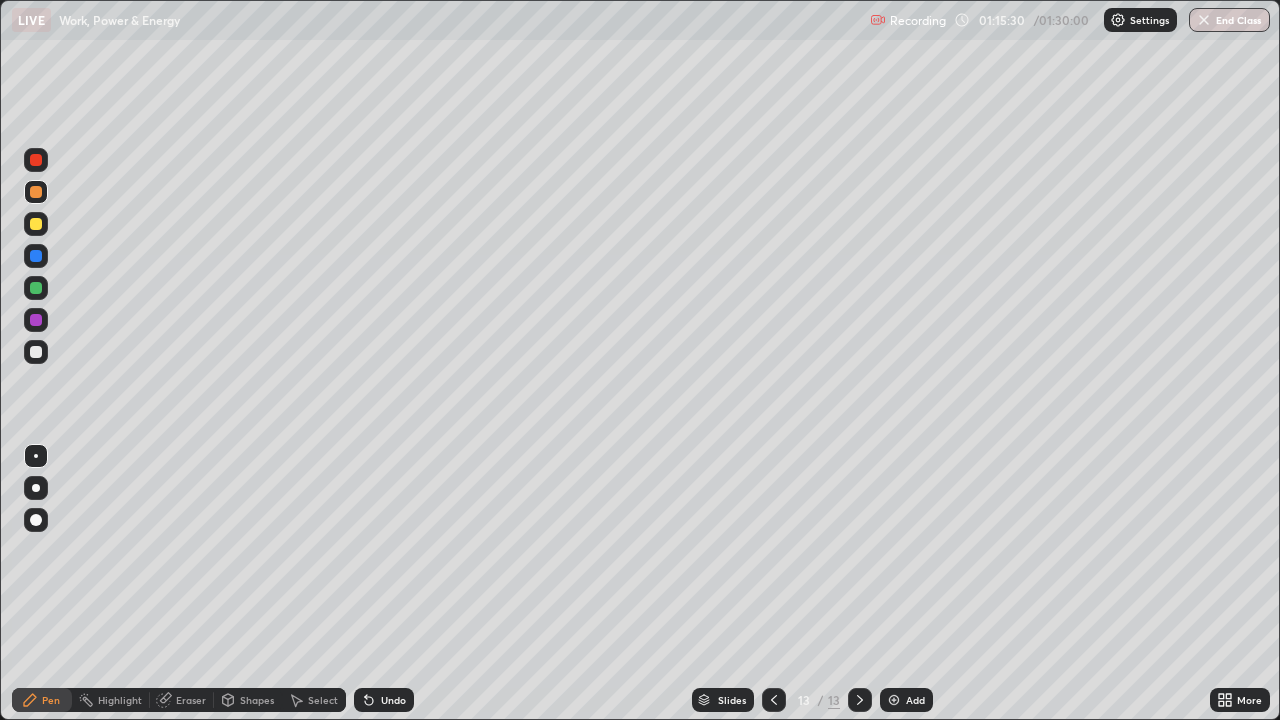 click at bounding box center (36, 288) 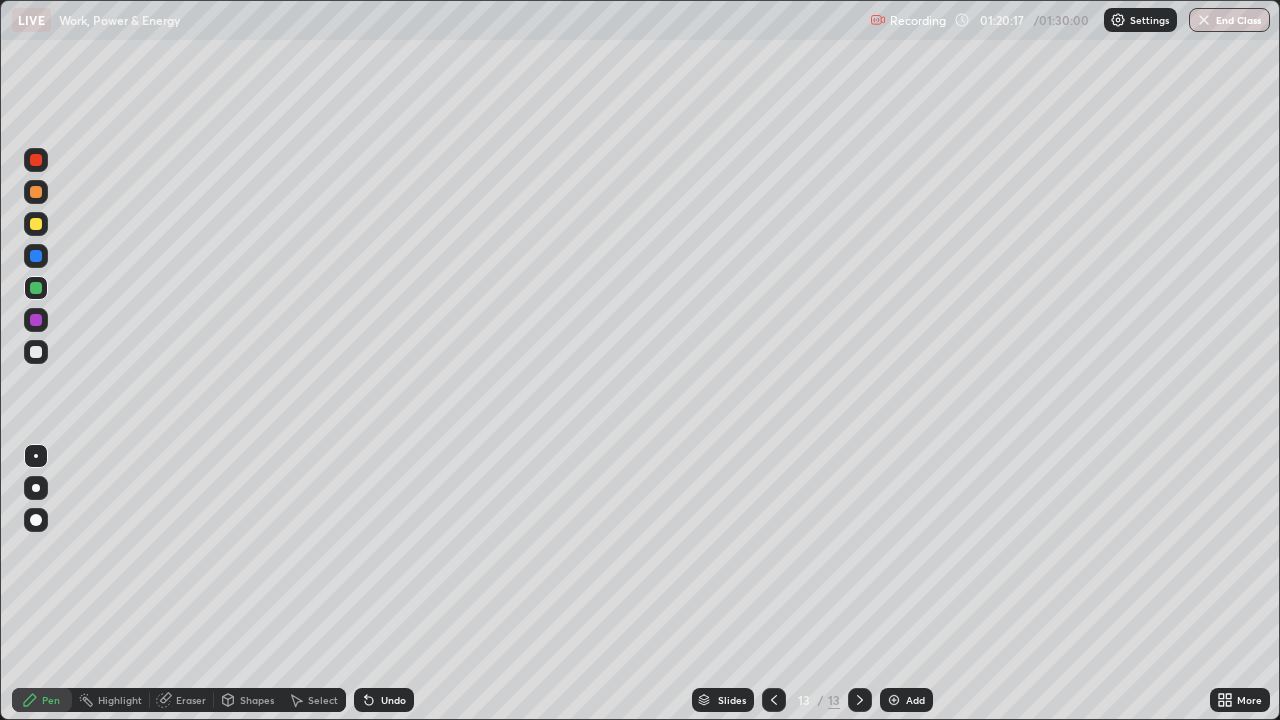 click at bounding box center (36, 352) 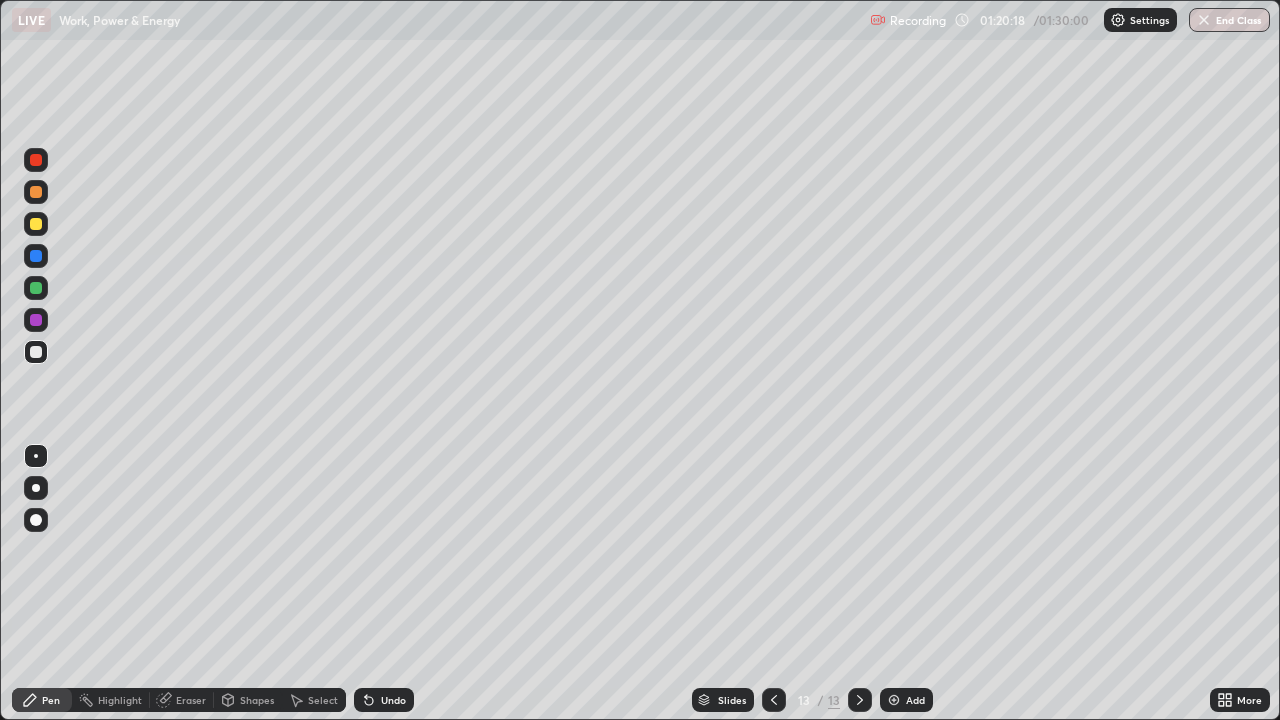 click at bounding box center [894, 700] 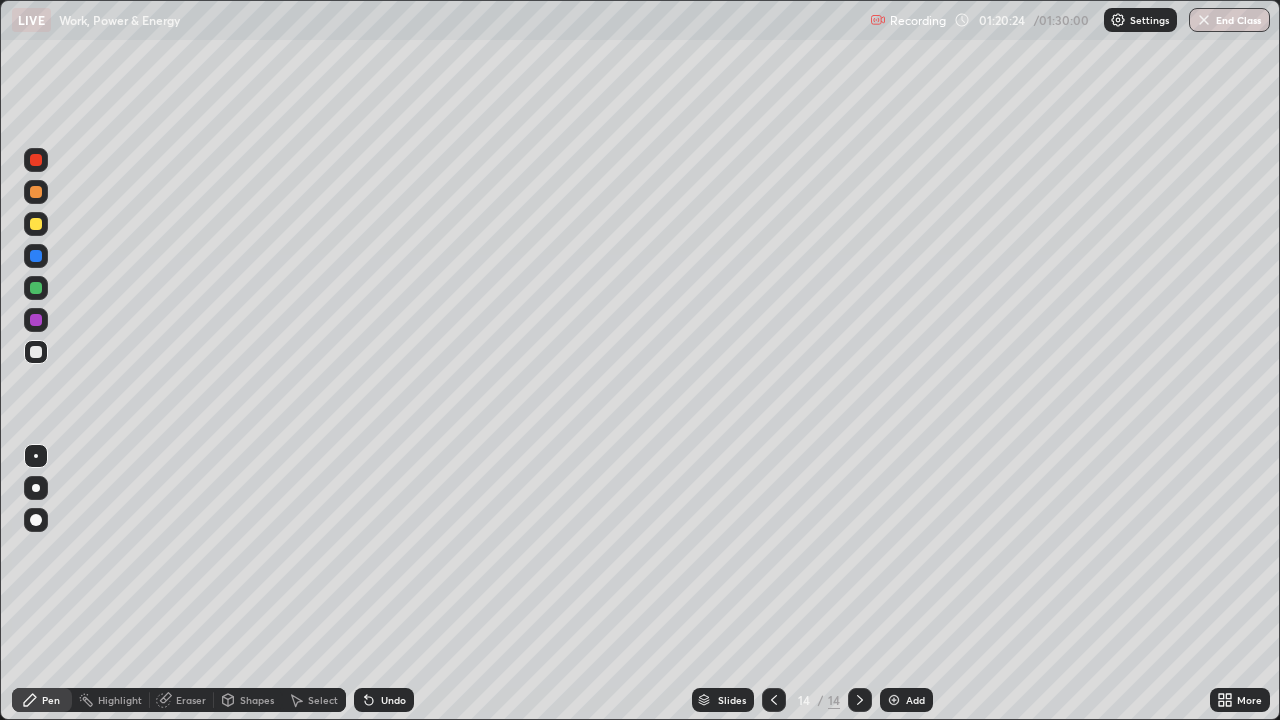 click at bounding box center [36, 224] 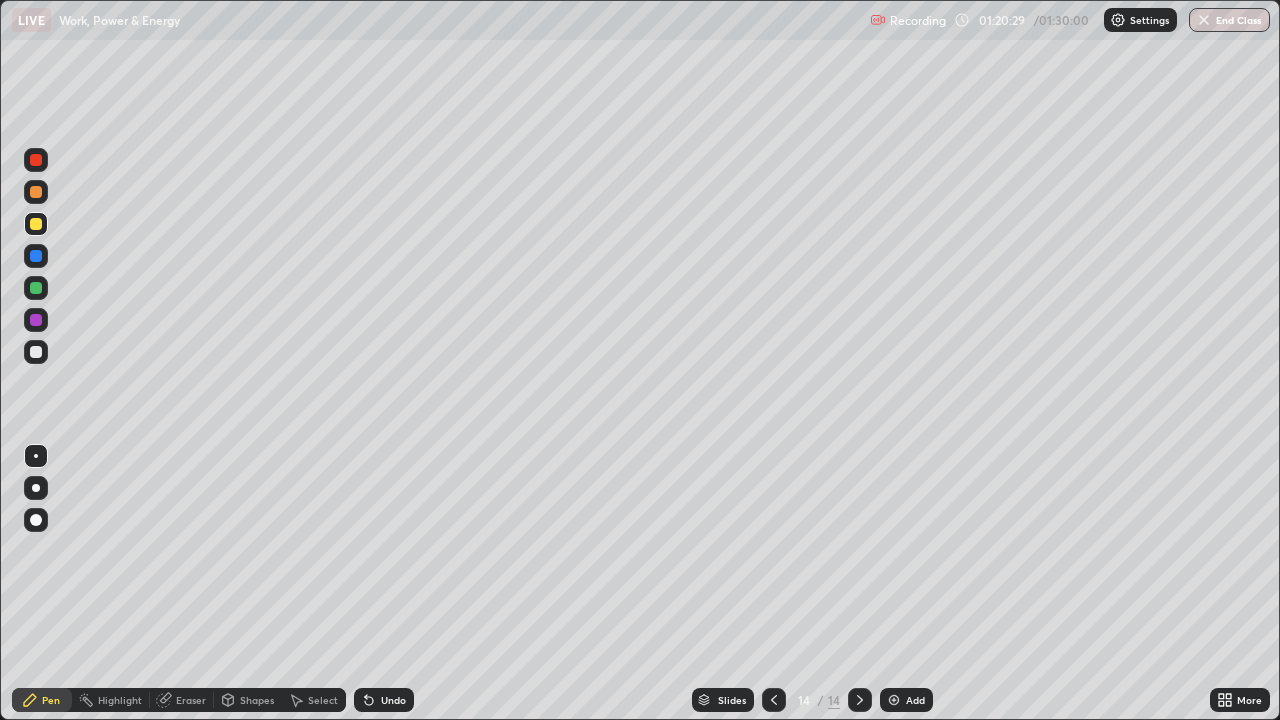click at bounding box center (36, 256) 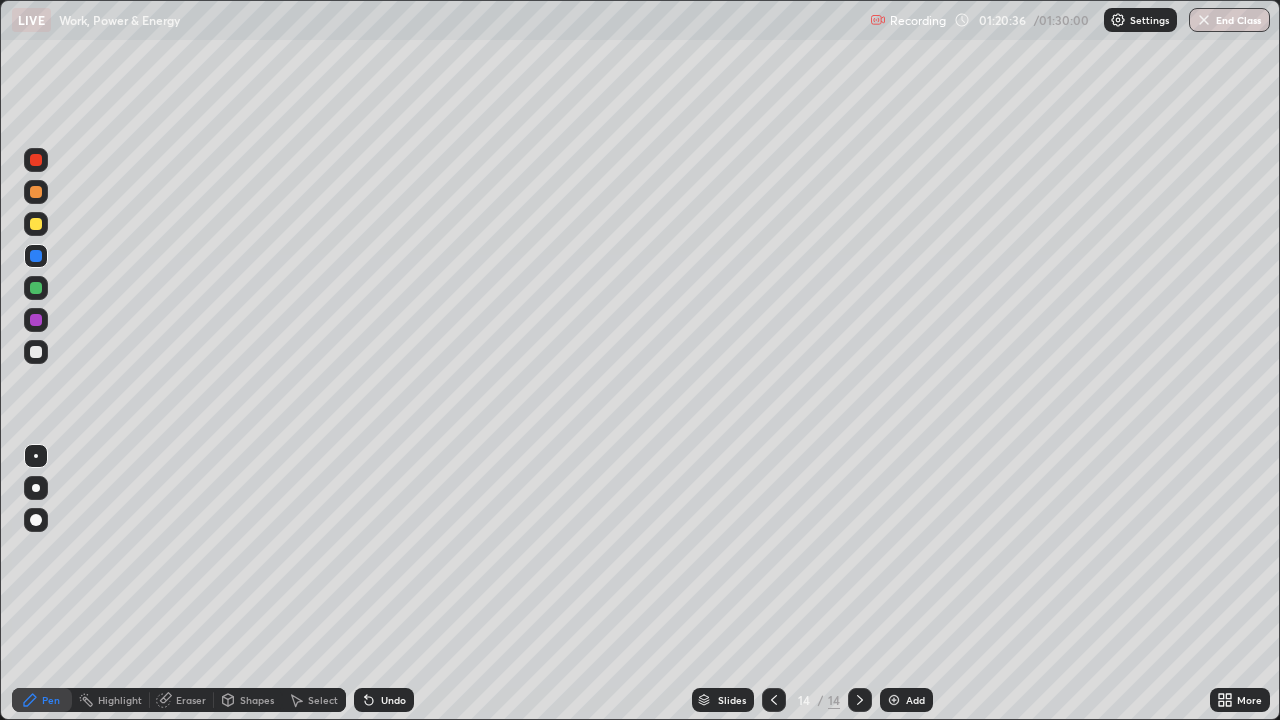 click at bounding box center [36, 288] 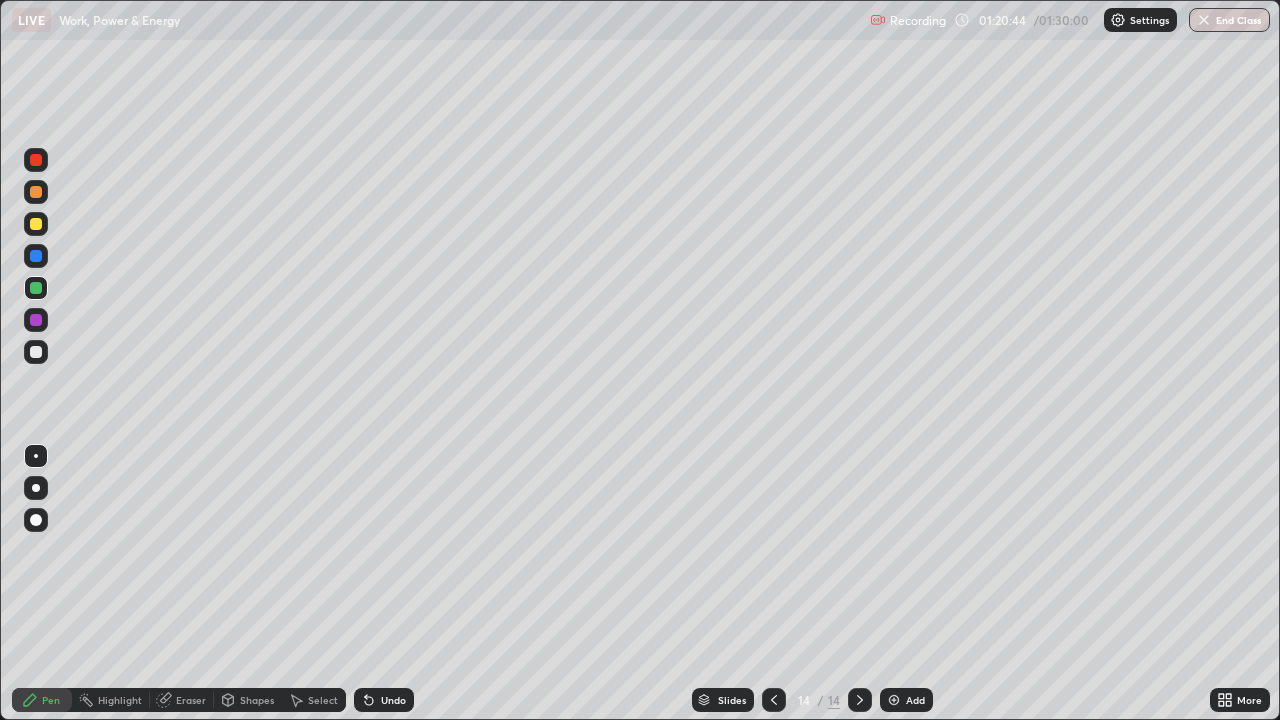 click at bounding box center [36, 256] 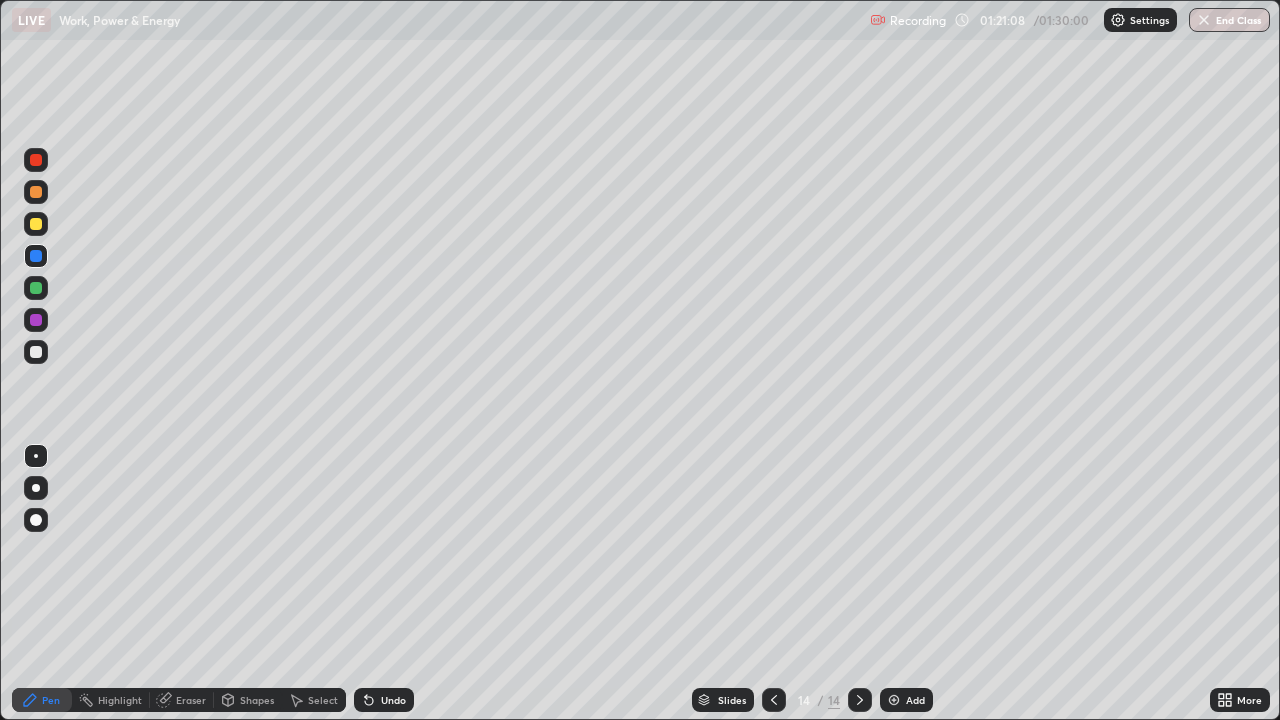 click at bounding box center [36, 160] 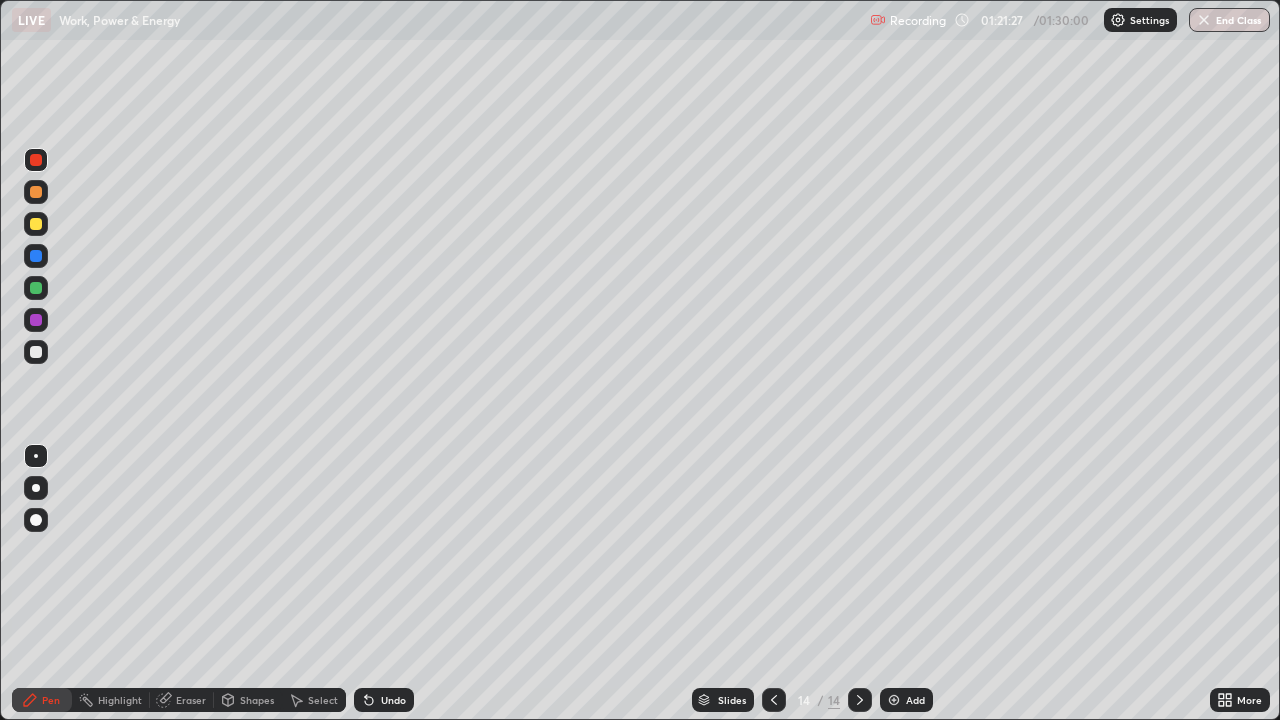 click on "Undo" at bounding box center [384, 700] 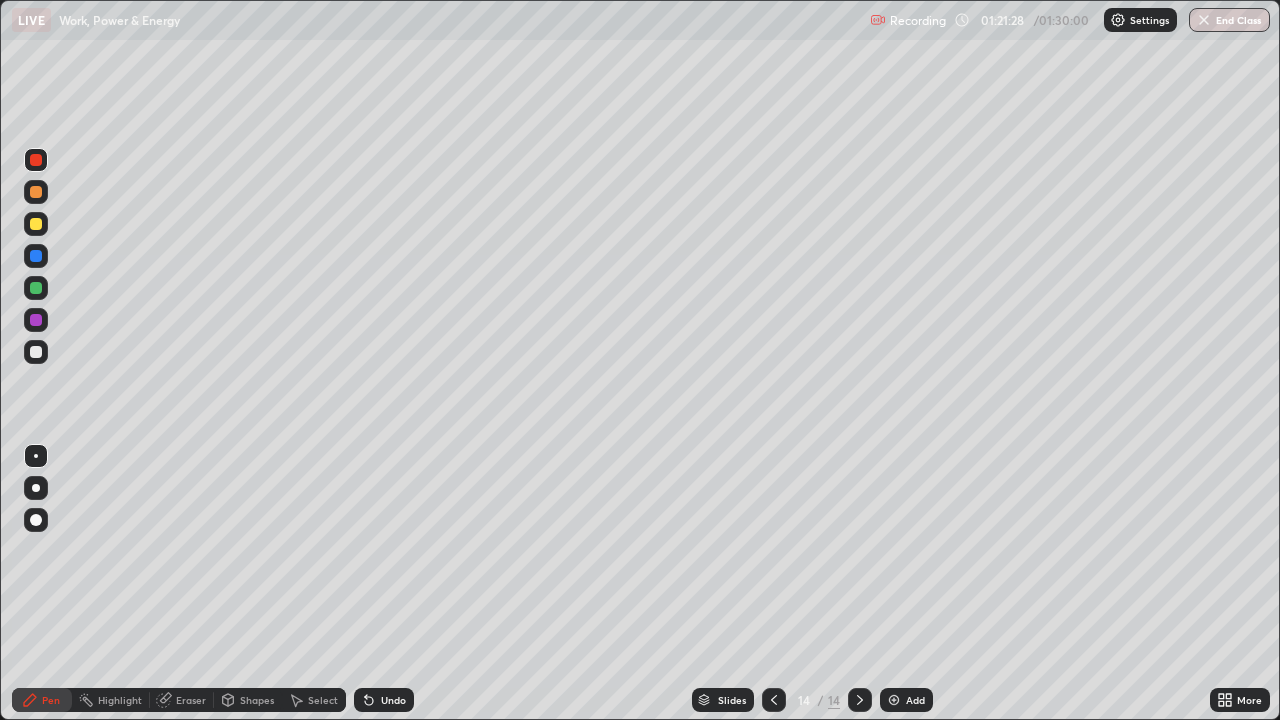 click on "Undo" at bounding box center [393, 700] 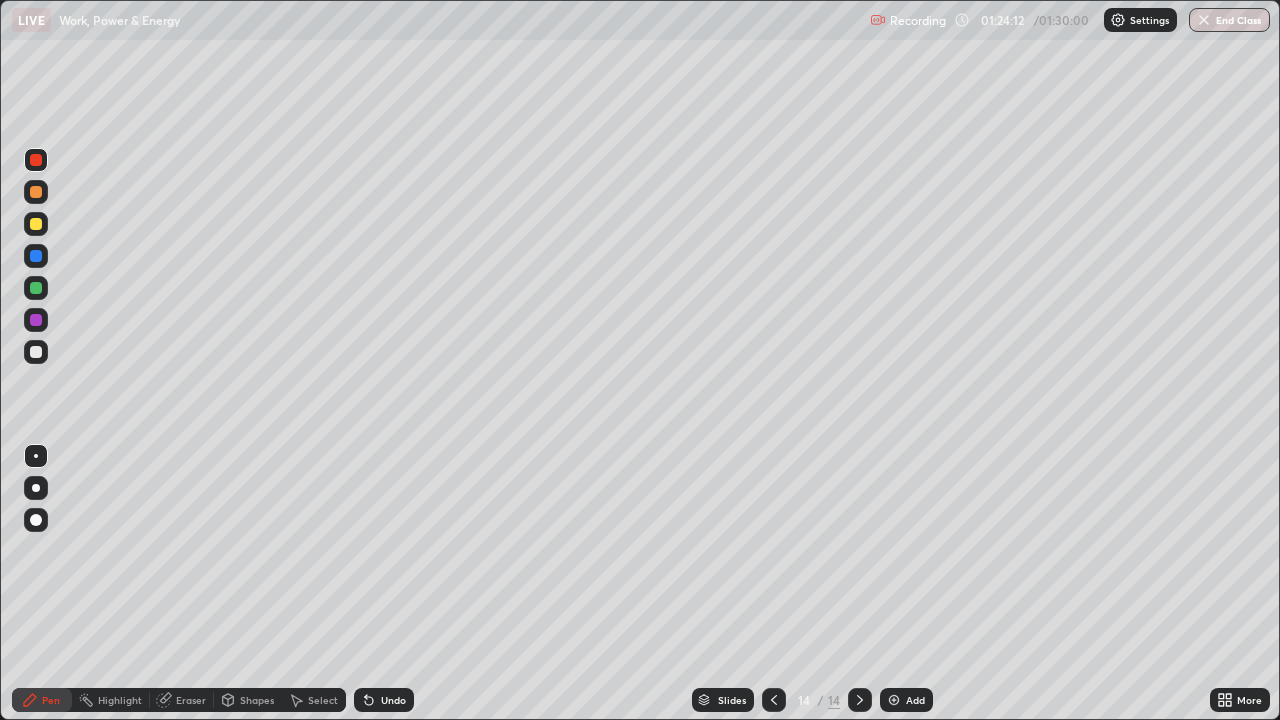 click 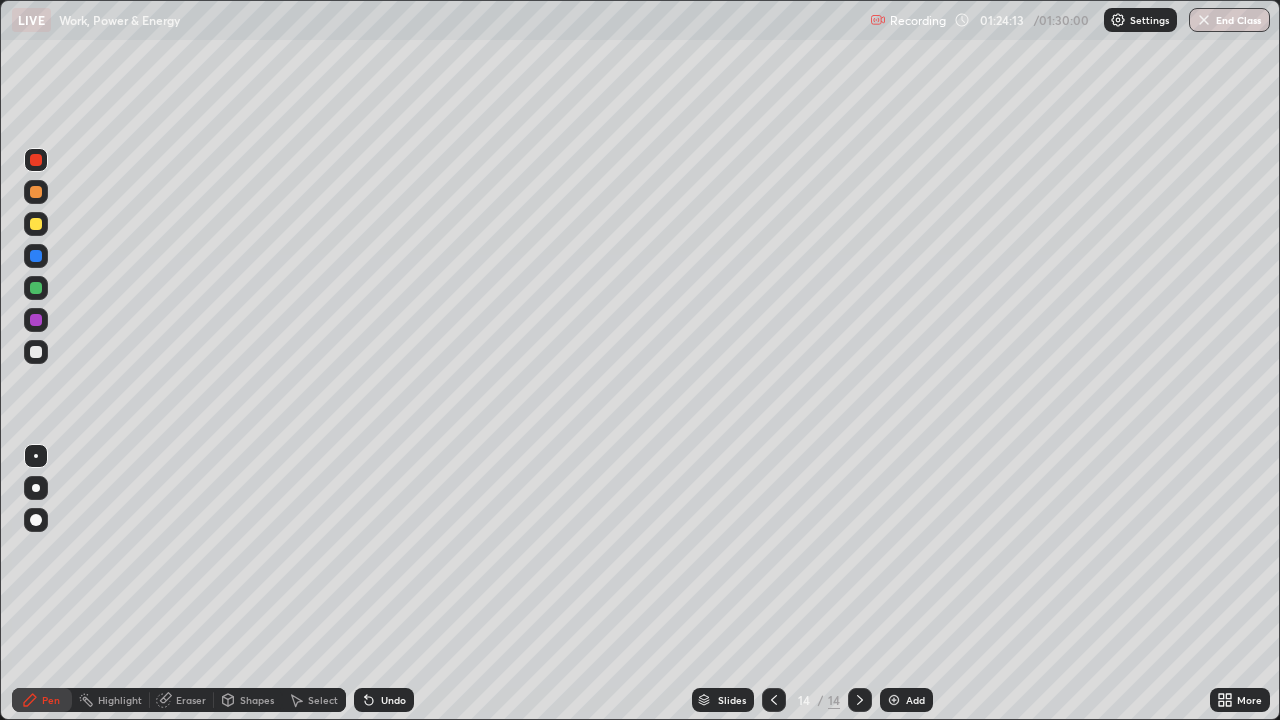 click at bounding box center [894, 700] 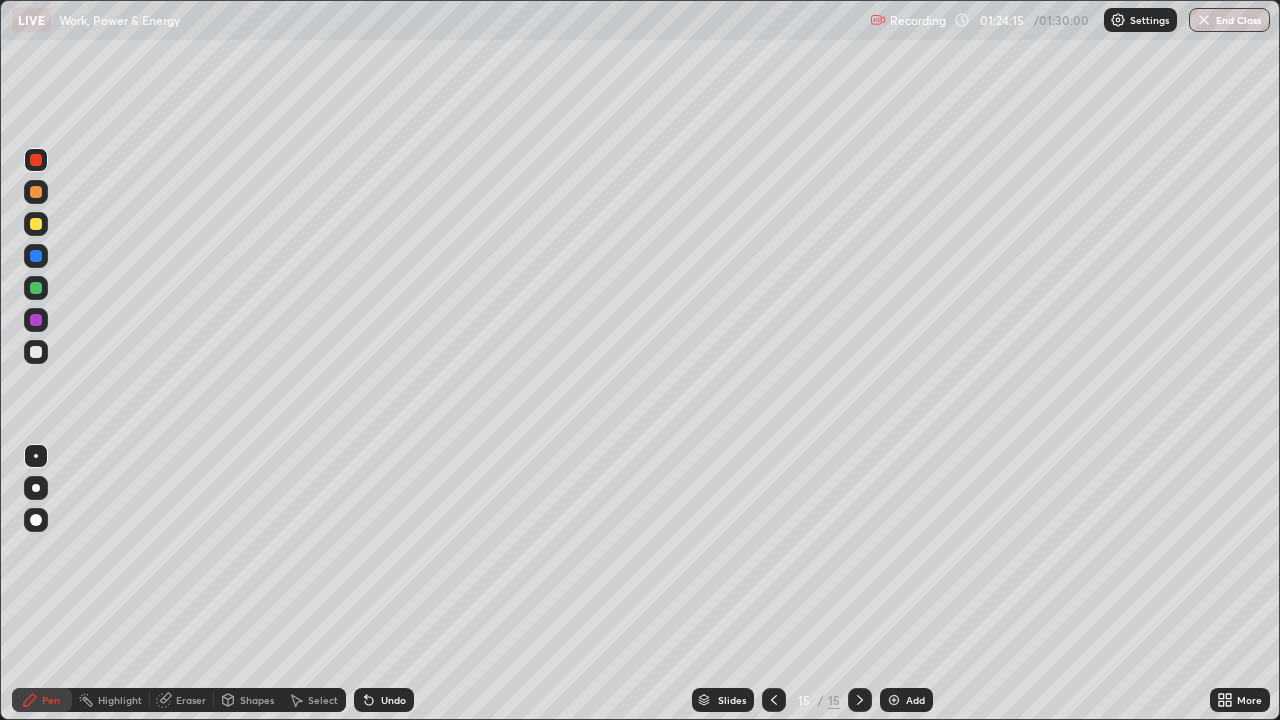 click at bounding box center [36, 352] 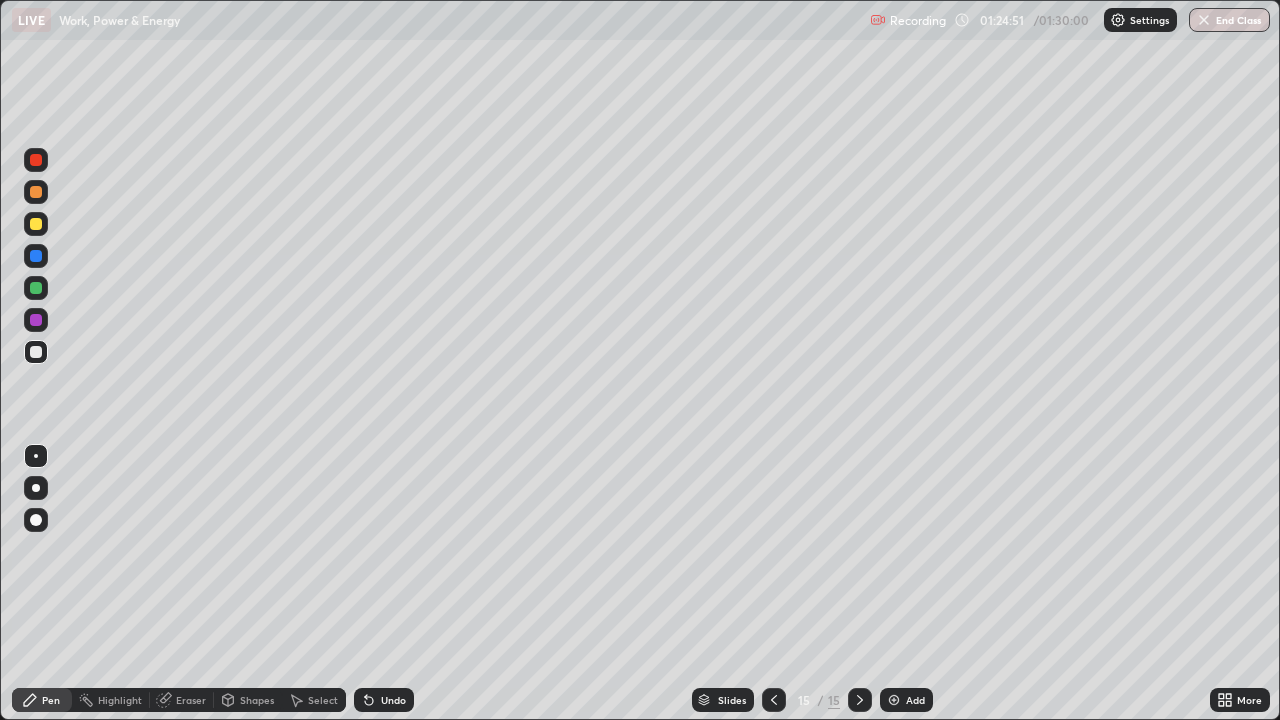 click at bounding box center (36, 224) 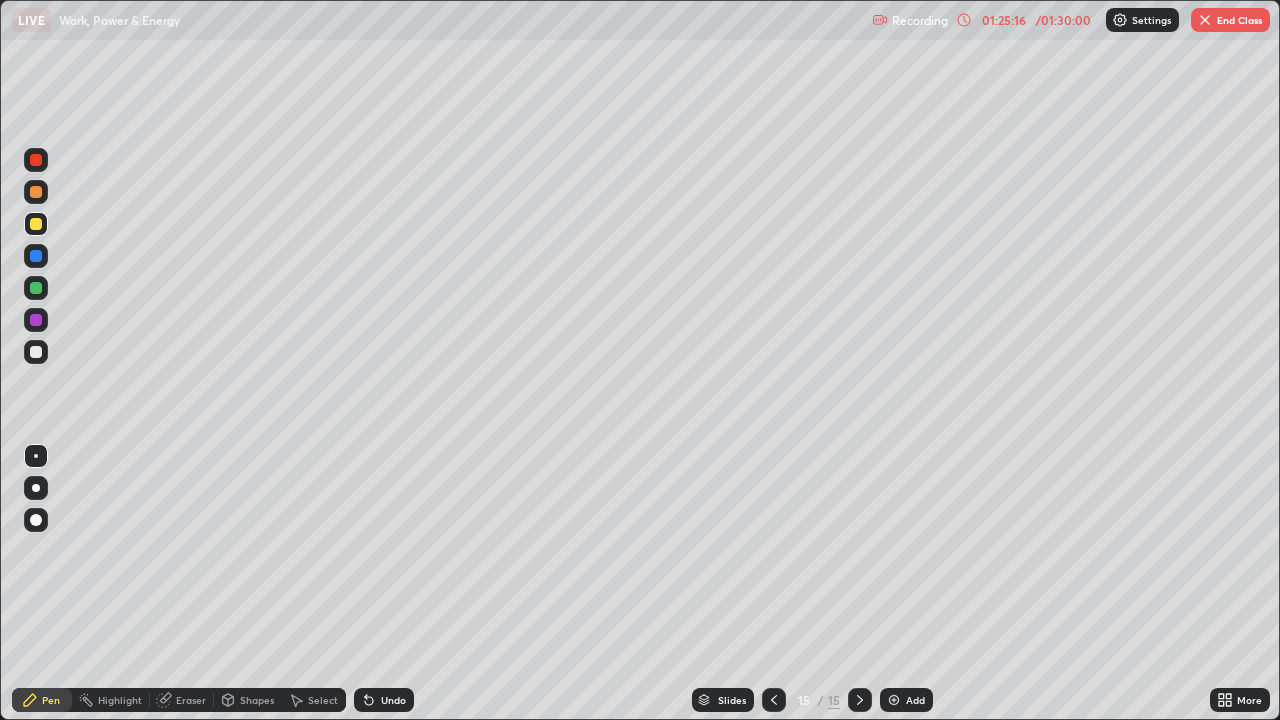 click at bounding box center [36, 256] 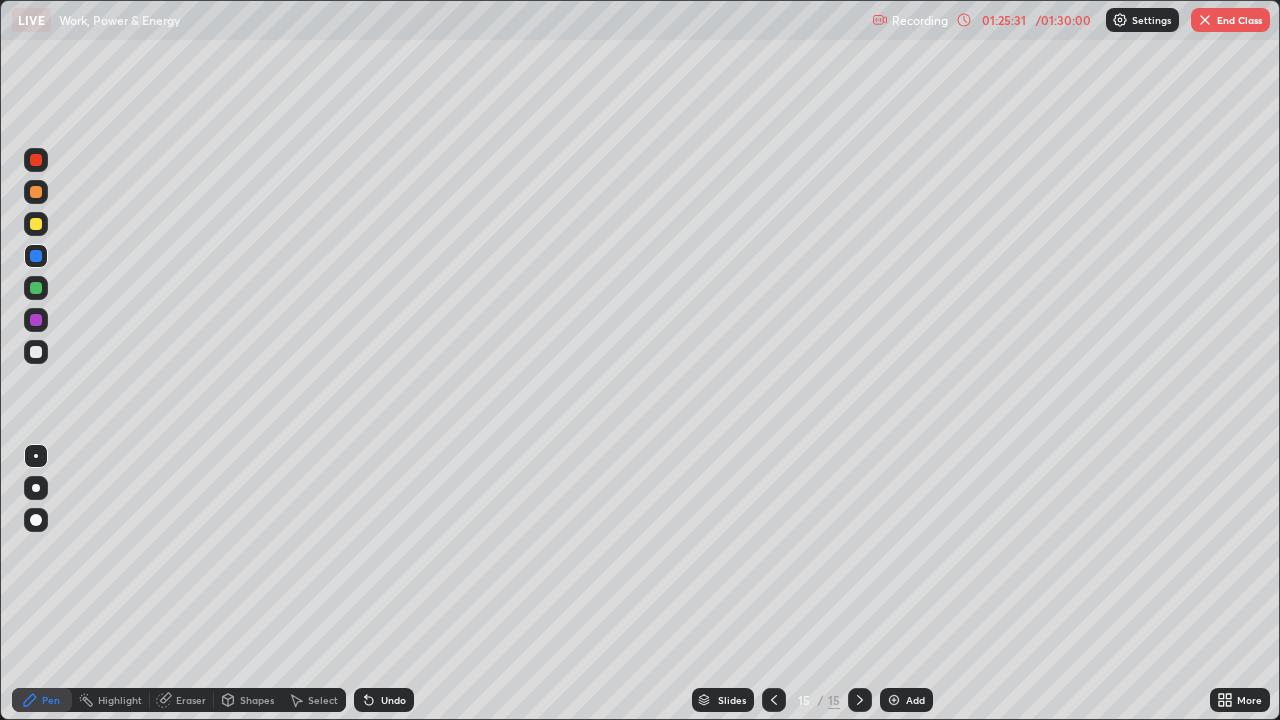 click at bounding box center [36, 224] 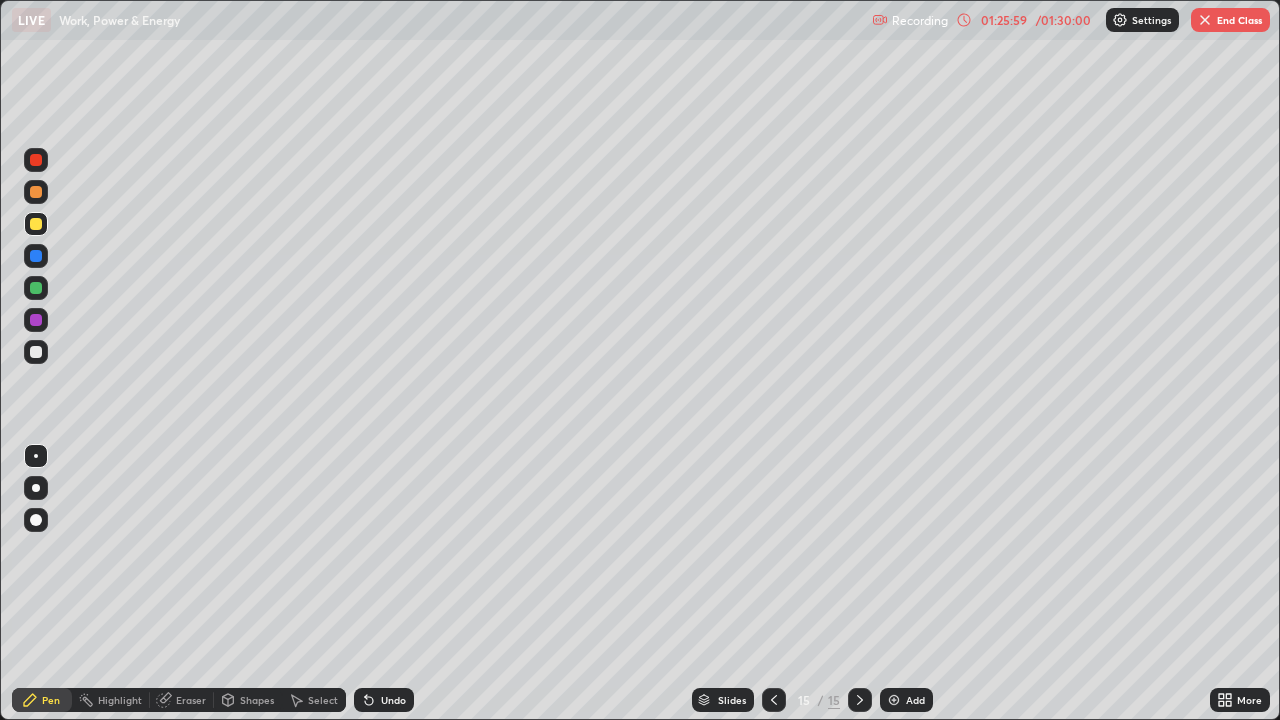 click at bounding box center [36, 288] 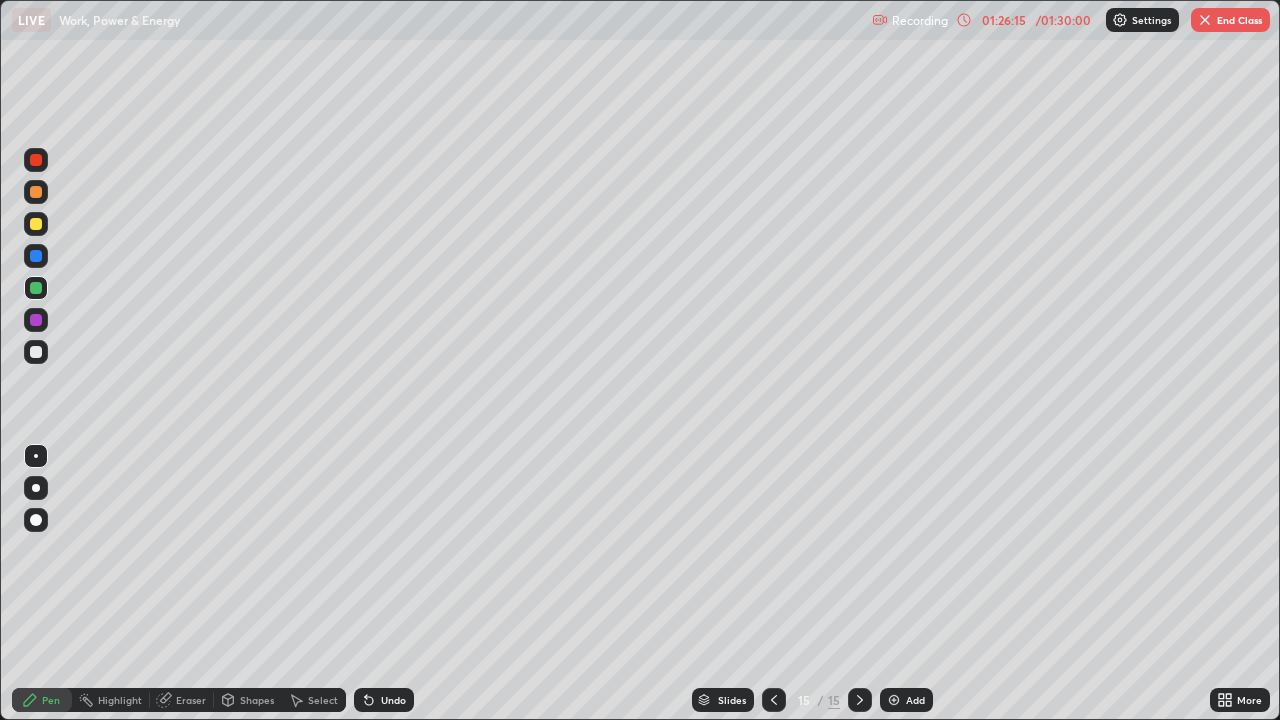 click 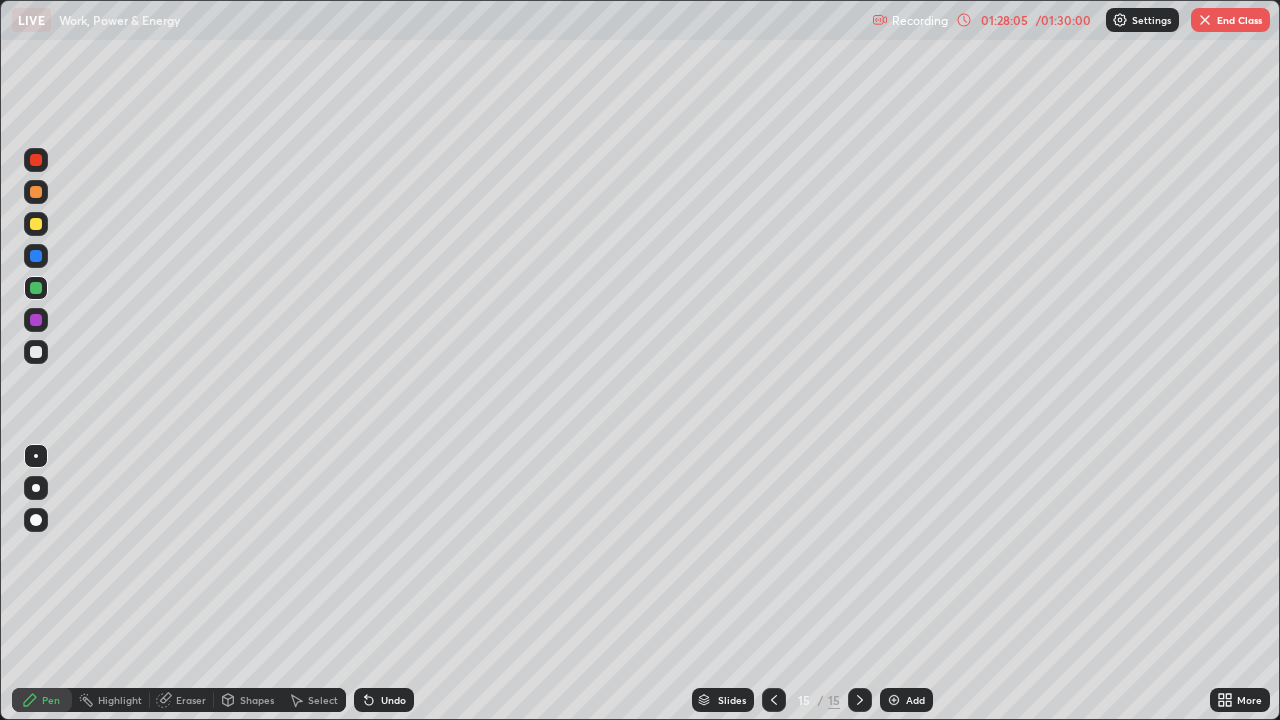 click at bounding box center (36, 256) 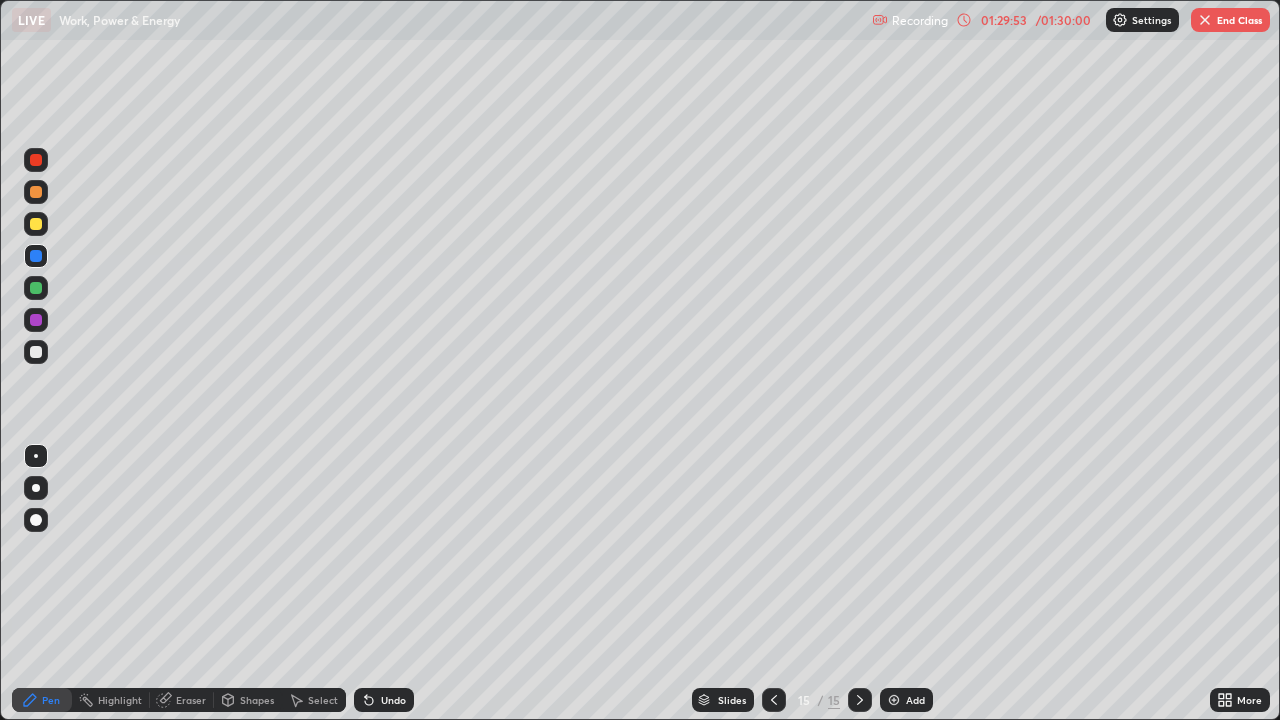 click at bounding box center [1205, 20] 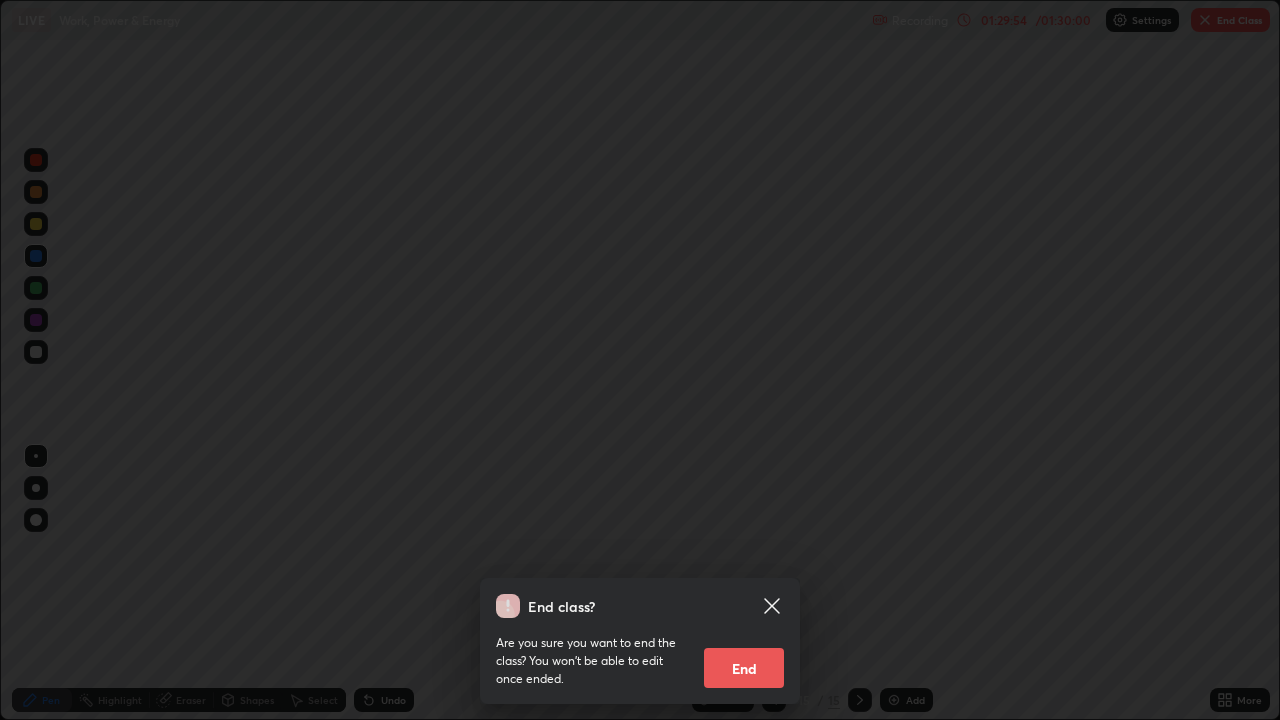 click on "End" at bounding box center (744, 668) 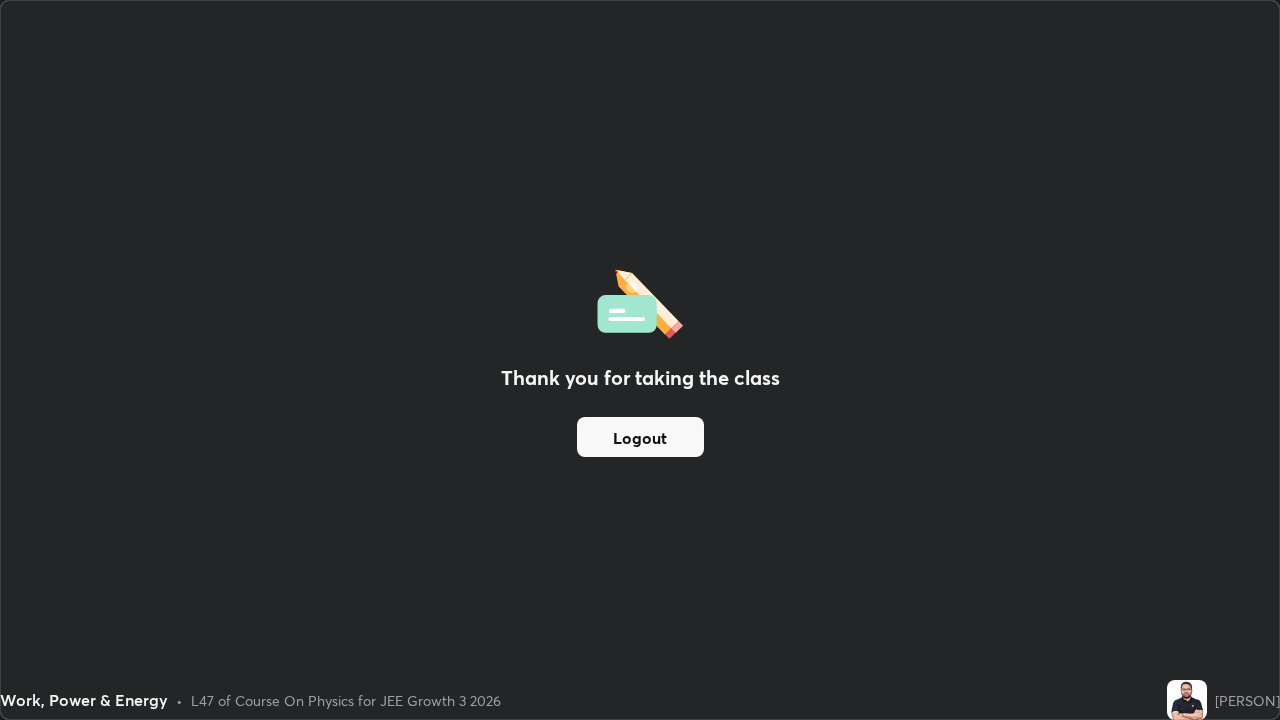 click on "Logout" at bounding box center [640, 437] 